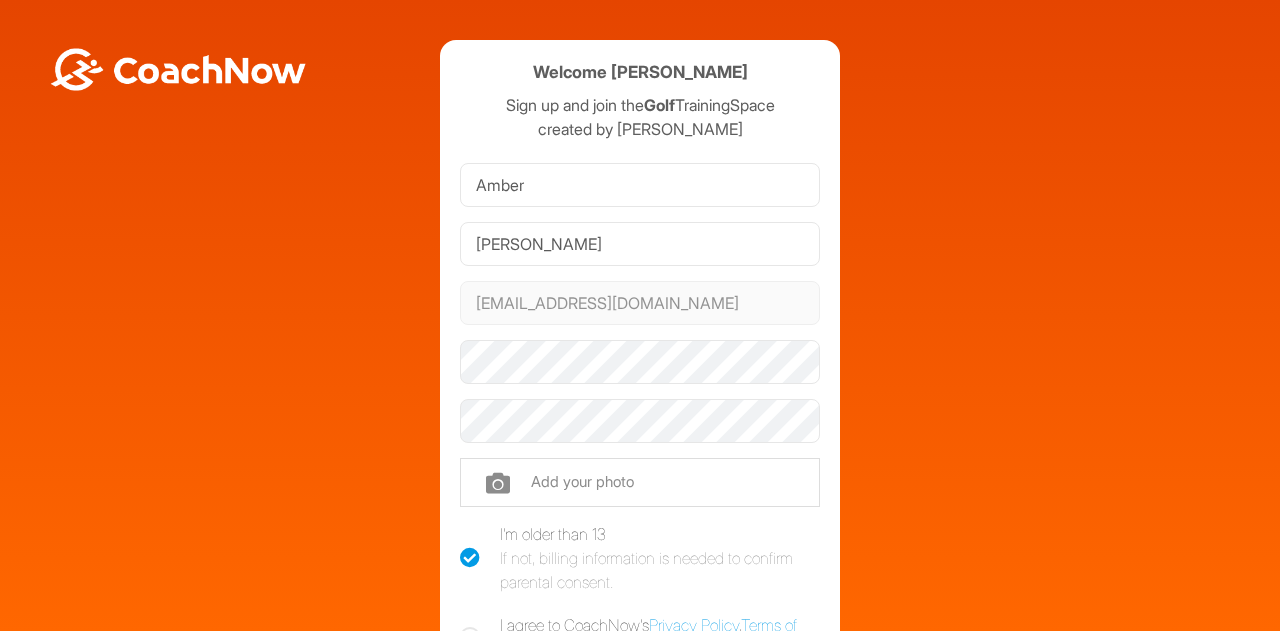 scroll, scrollTop: 0, scrollLeft: 0, axis: both 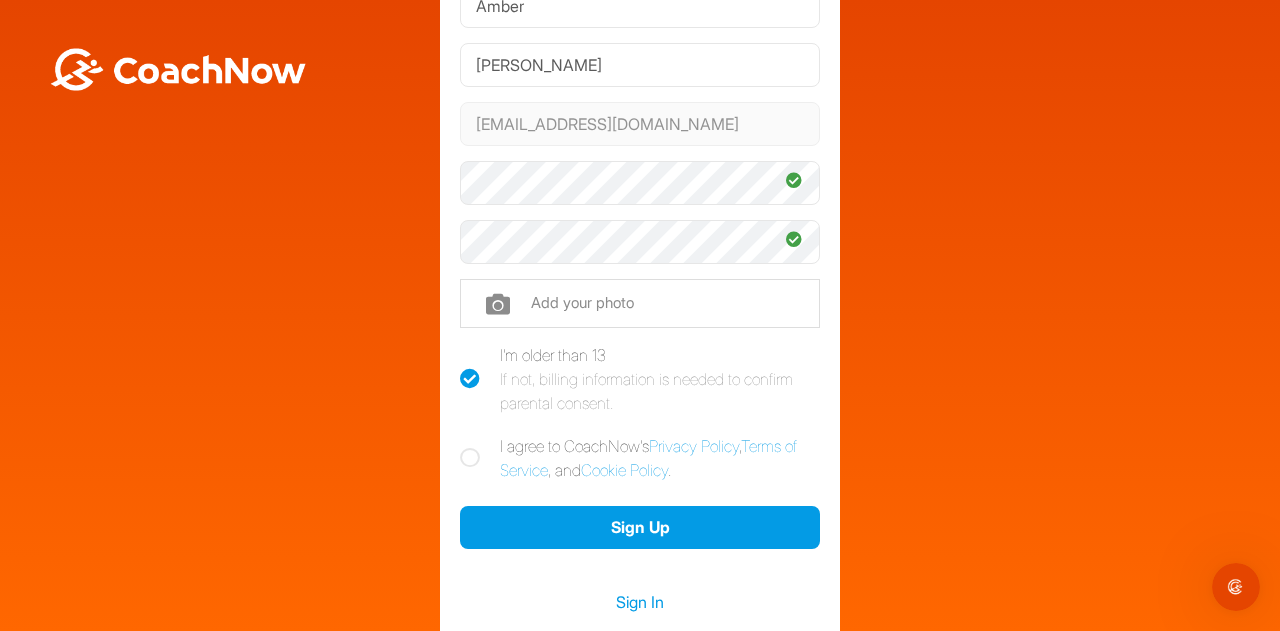 click at bounding box center (470, 458) 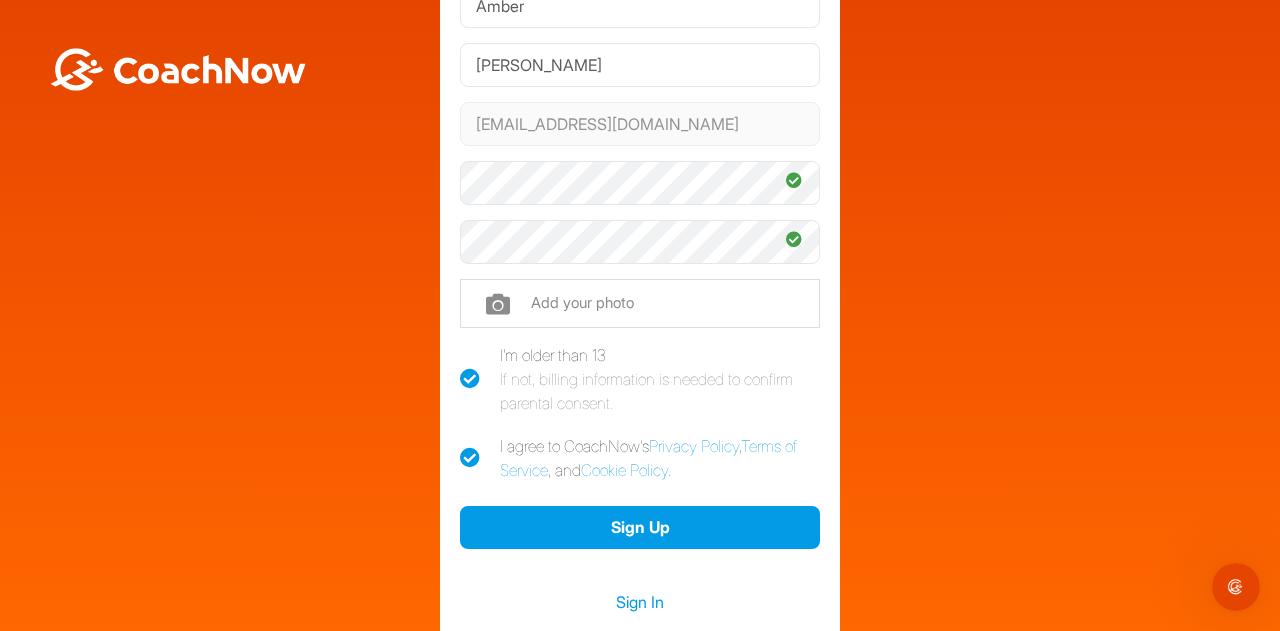 checkbox on "true" 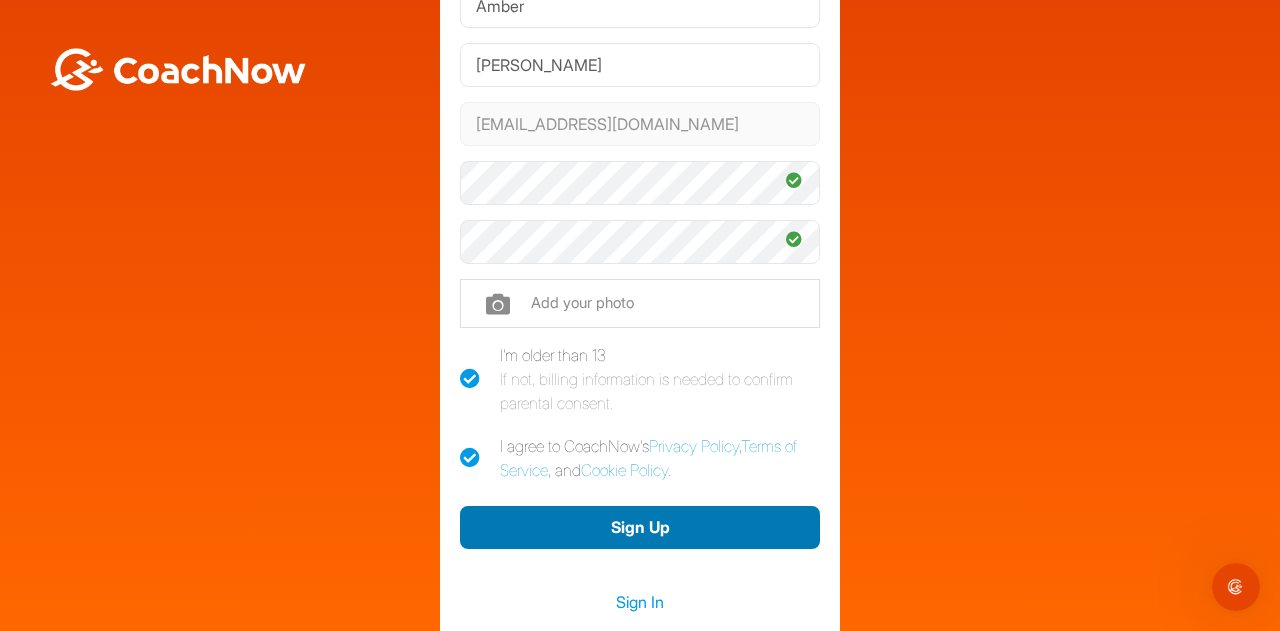 click on "Sign Up" at bounding box center [640, 527] 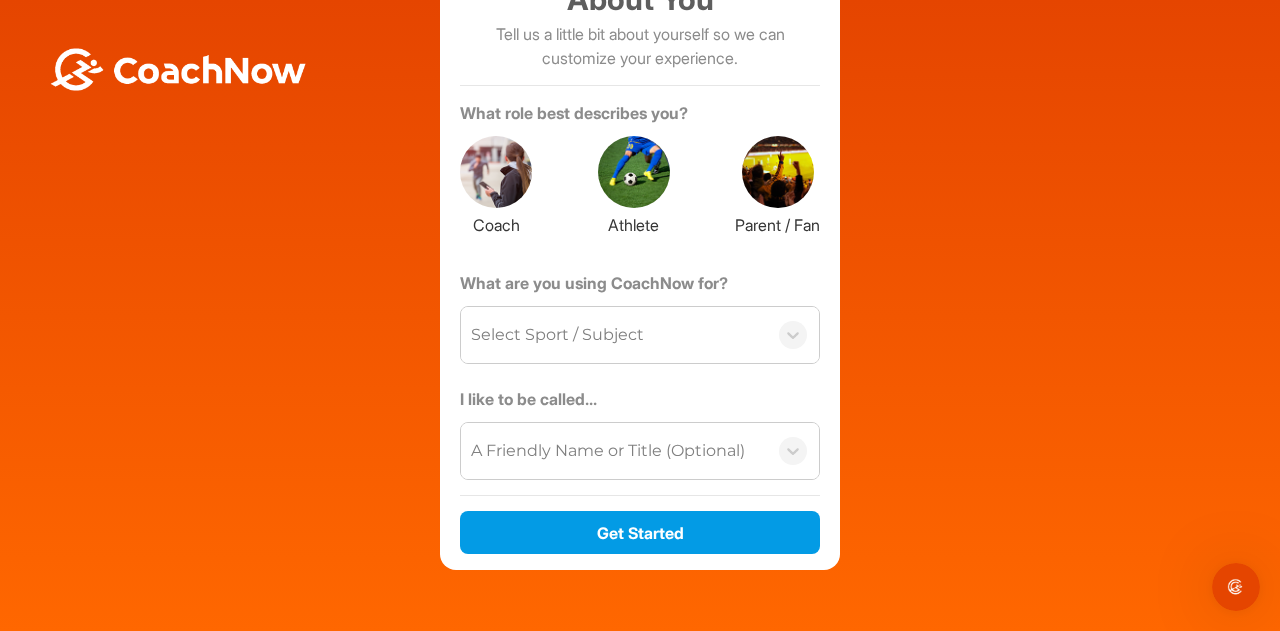 click at bounding box center (778, 172) 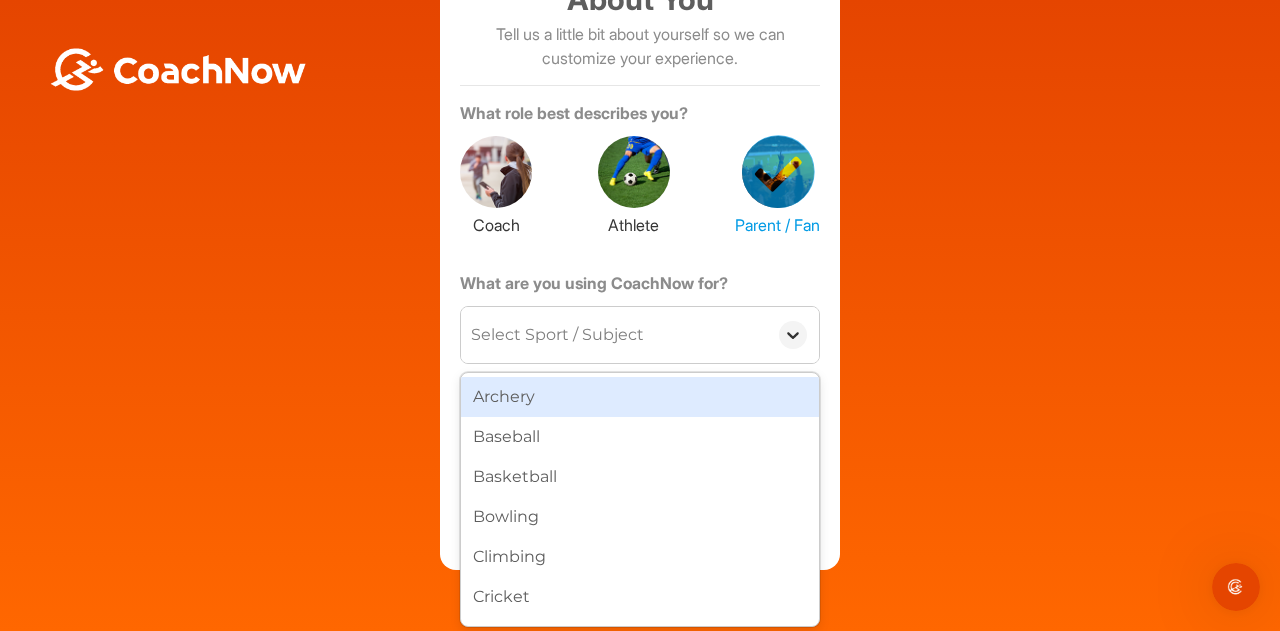 click at bounding box center [793, 335] 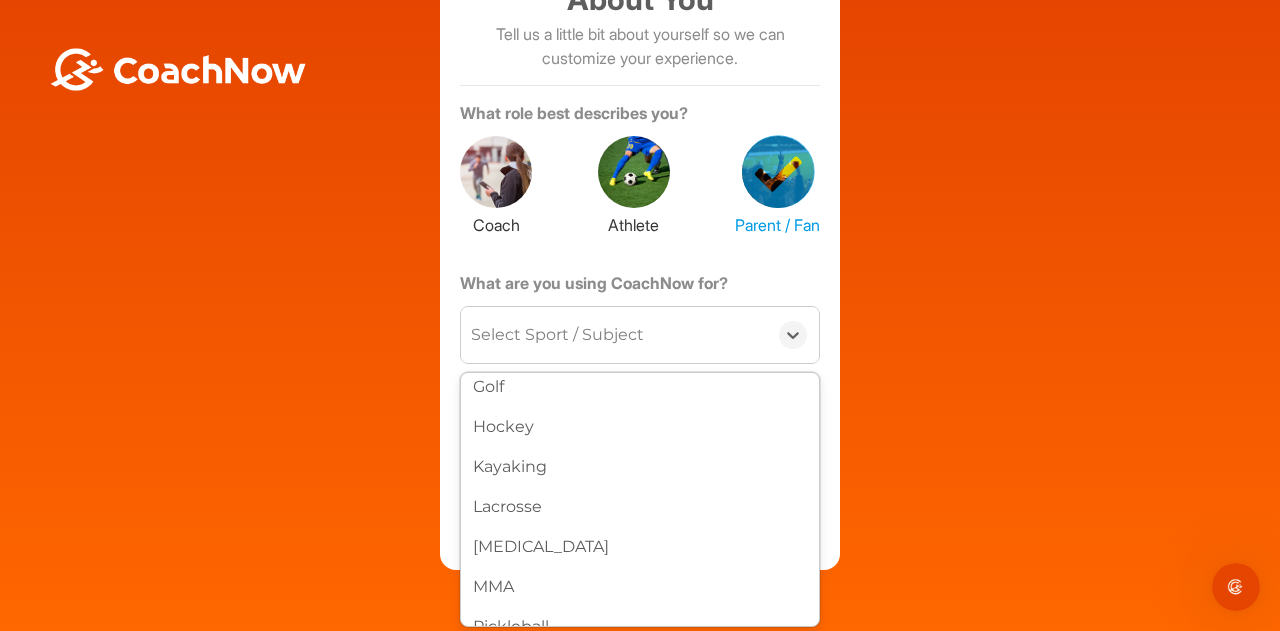 scroll, scrollTop: 438, scrollLeft: 0, axis: vertical 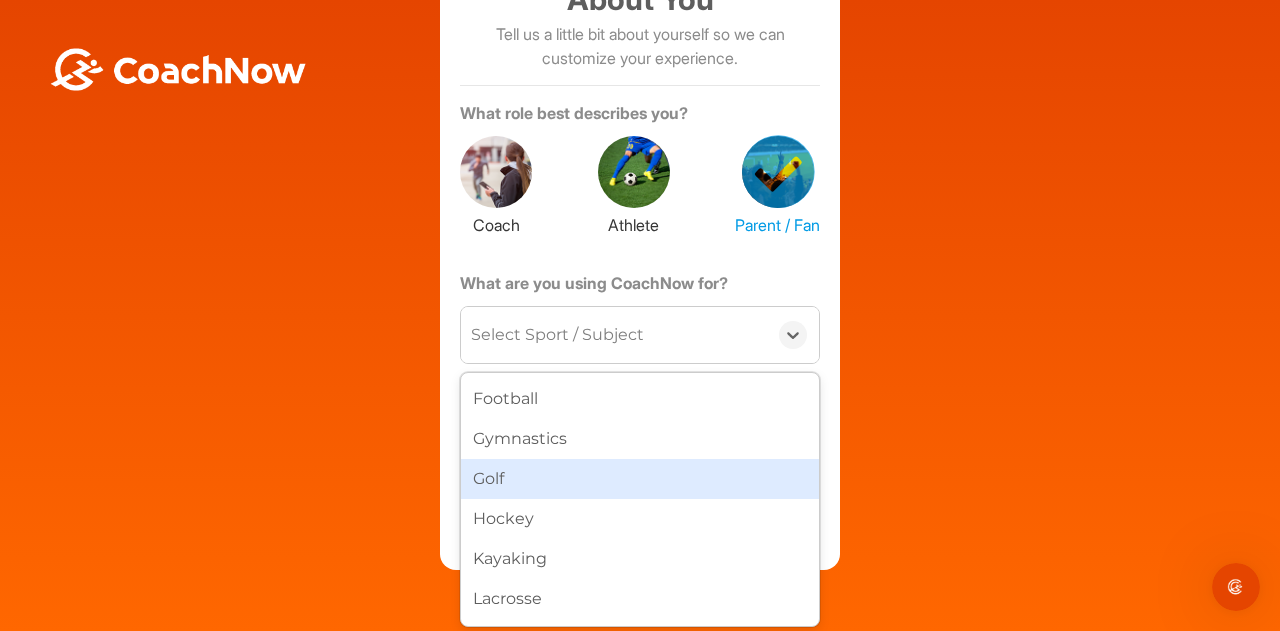 click on "Golf" at bounding box center [640, 479] 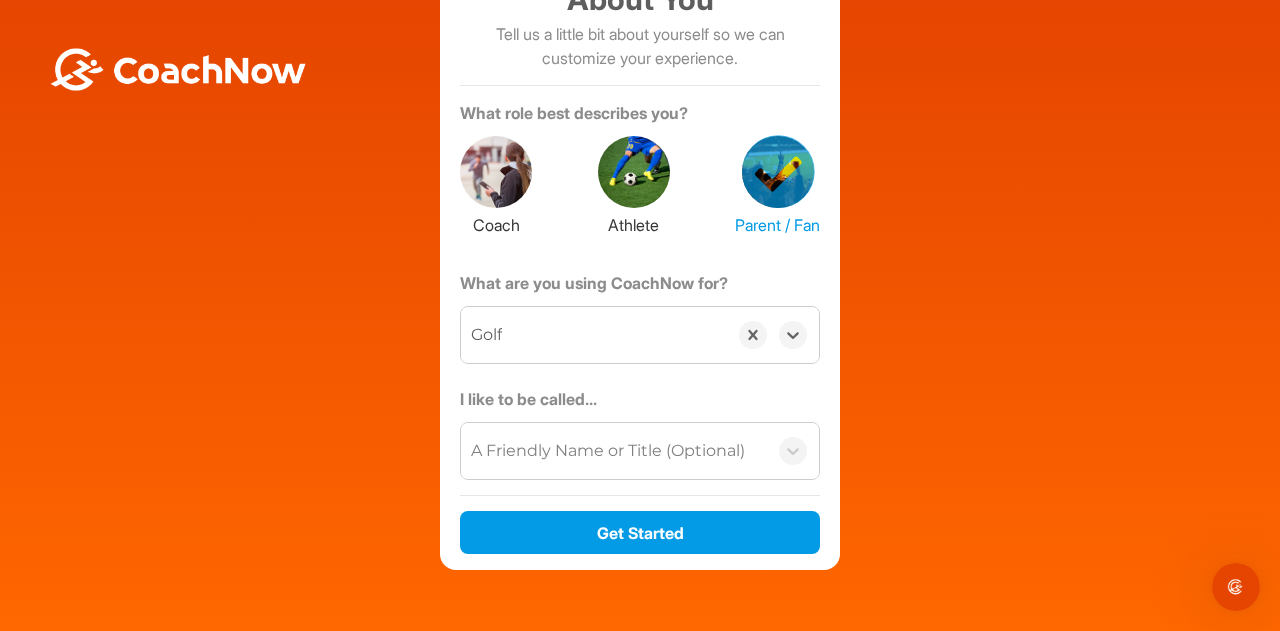 click on "A Friendly Name or Title (Optional)" at bounding box center [608, 451] 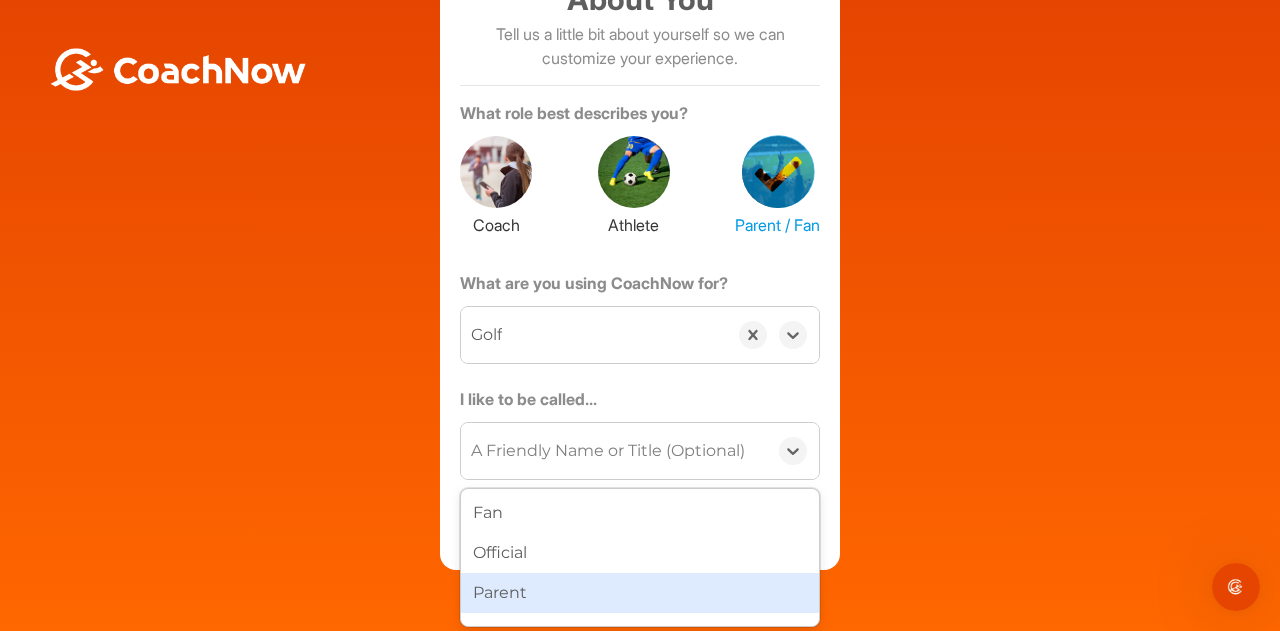 click on "Parent" at bounding box center [640, 593] 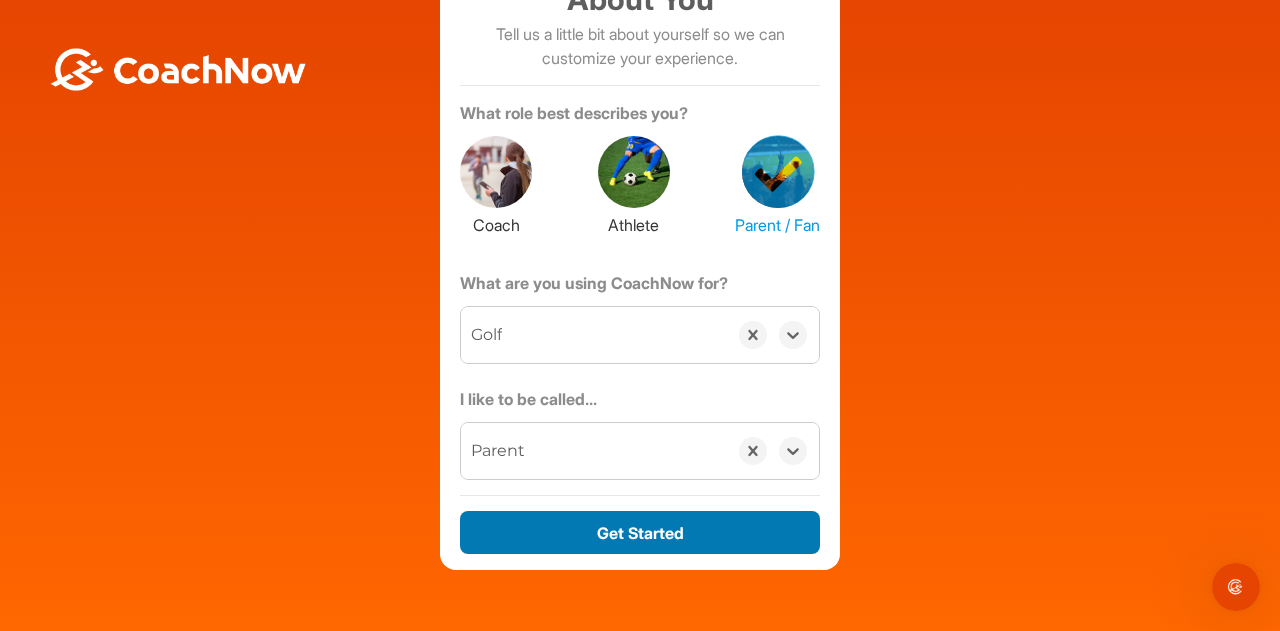 click on "Get Started" at bounding box center (640, 532) 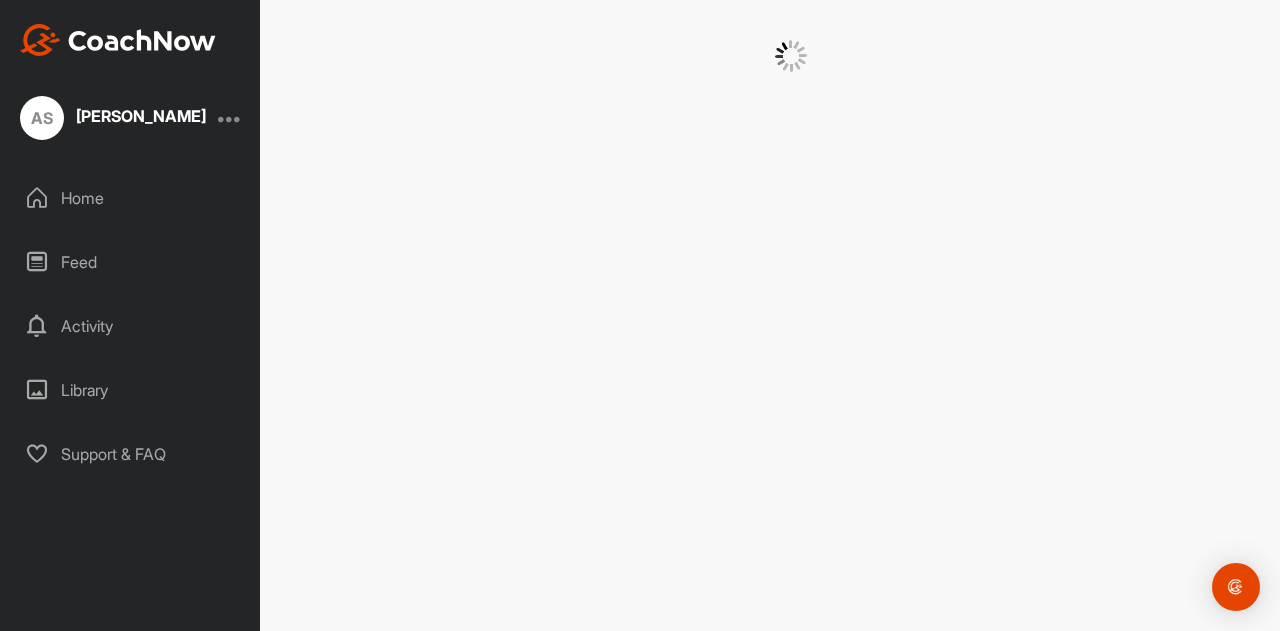 scroll, scrollTop: 0, scrollLeft: 0, axis: both 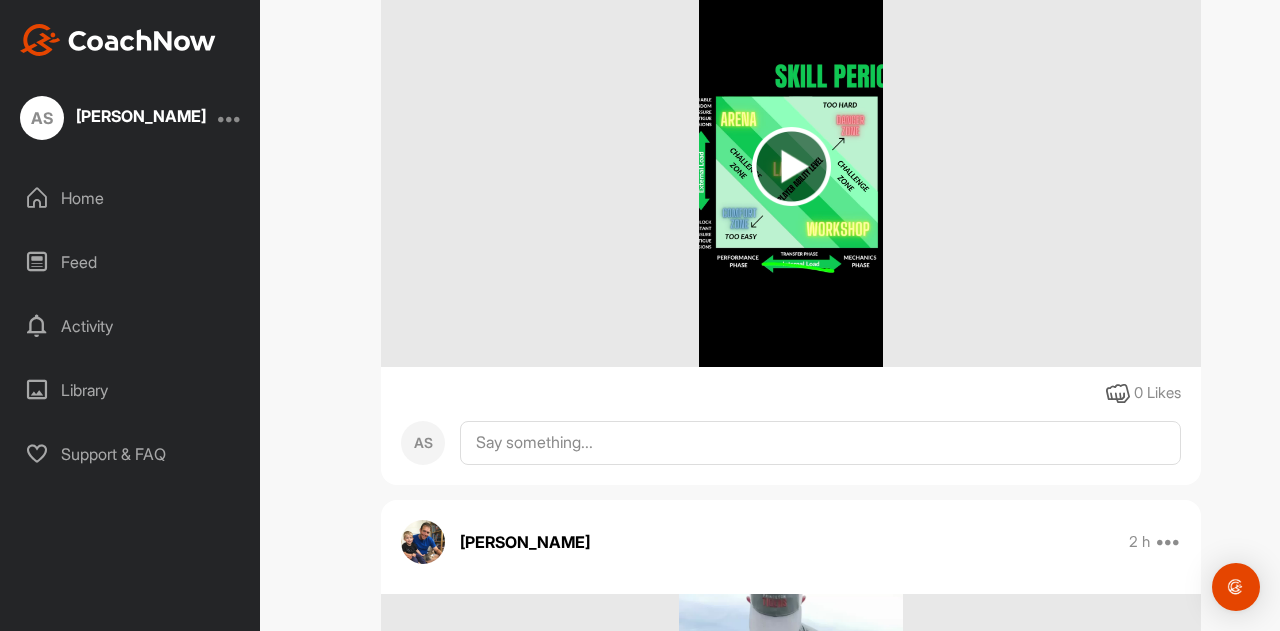 click at bounding box center [791, 166] 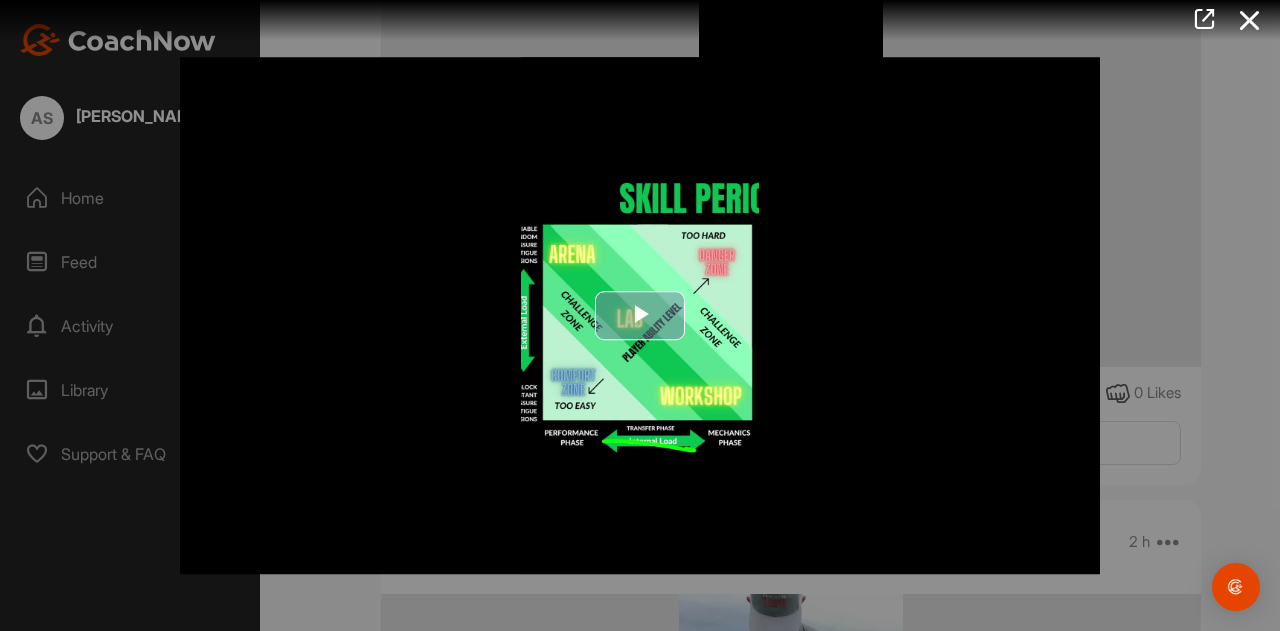 click at bounding box center [640, 316] 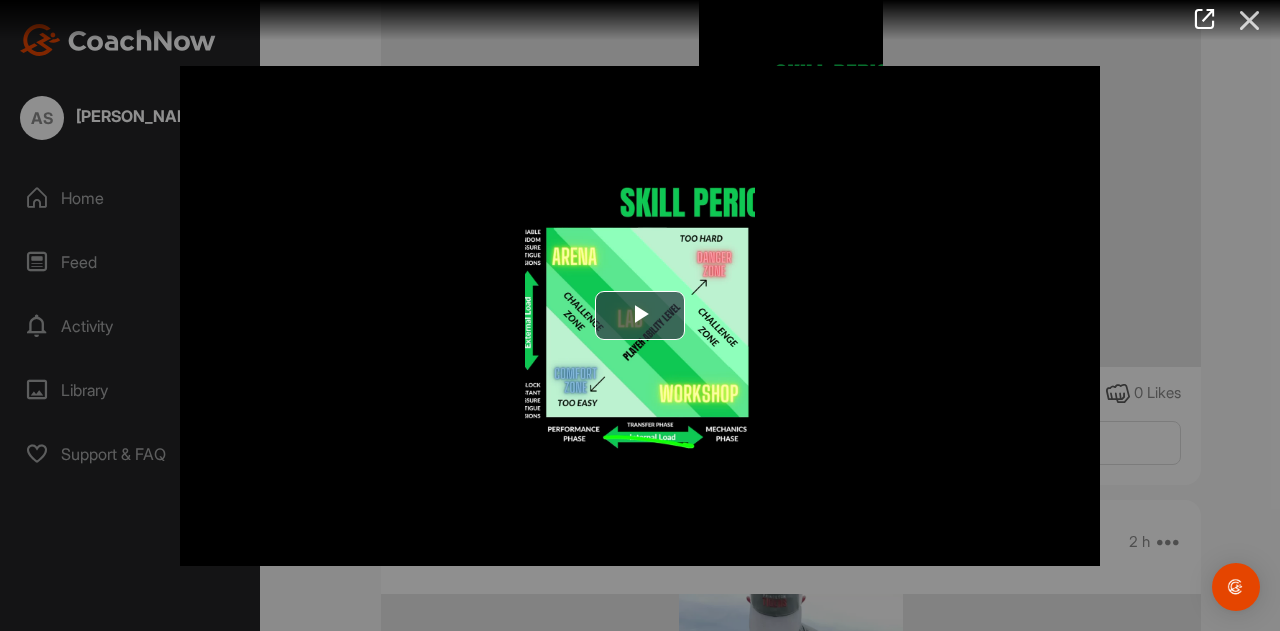 click at bounding box center (1250, 20) 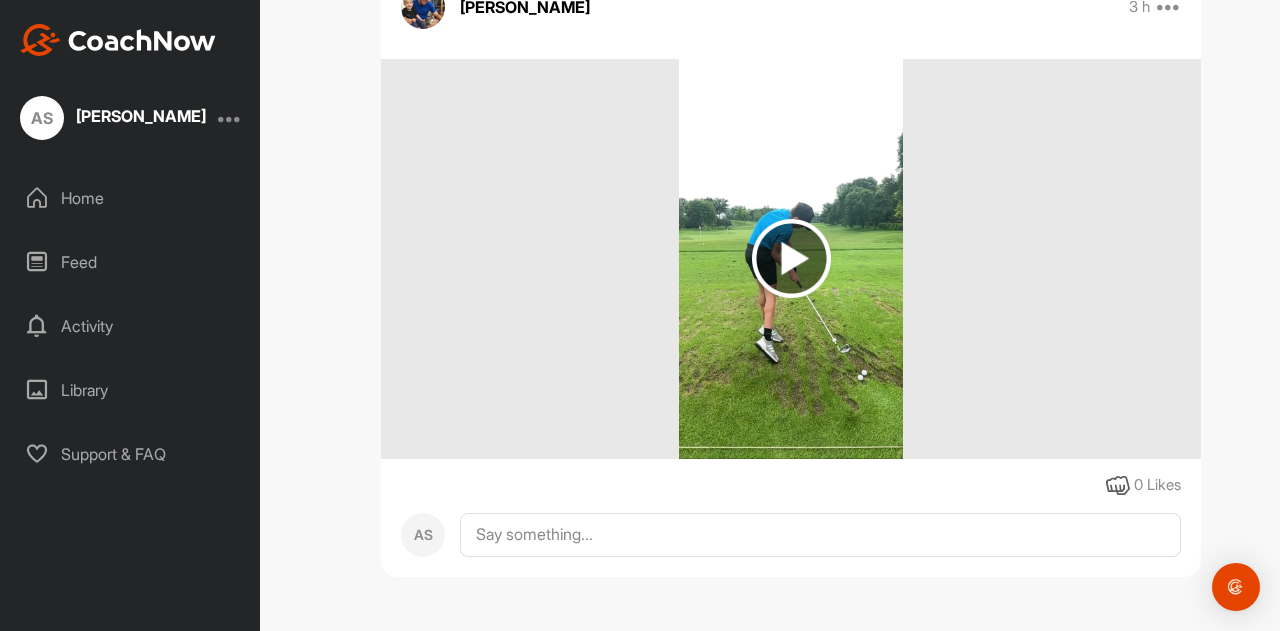 scroll, scrollTop: 11060, scrollLeft: 0, axis: vertical 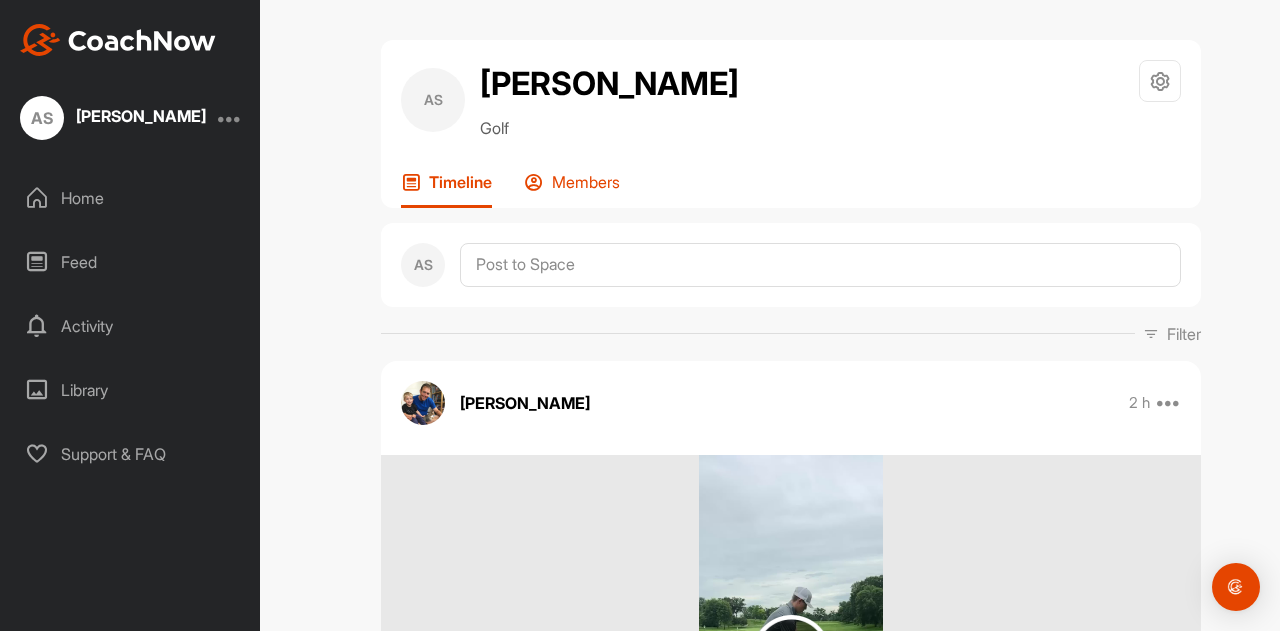click on "Members" at bounding box center (586, 182) 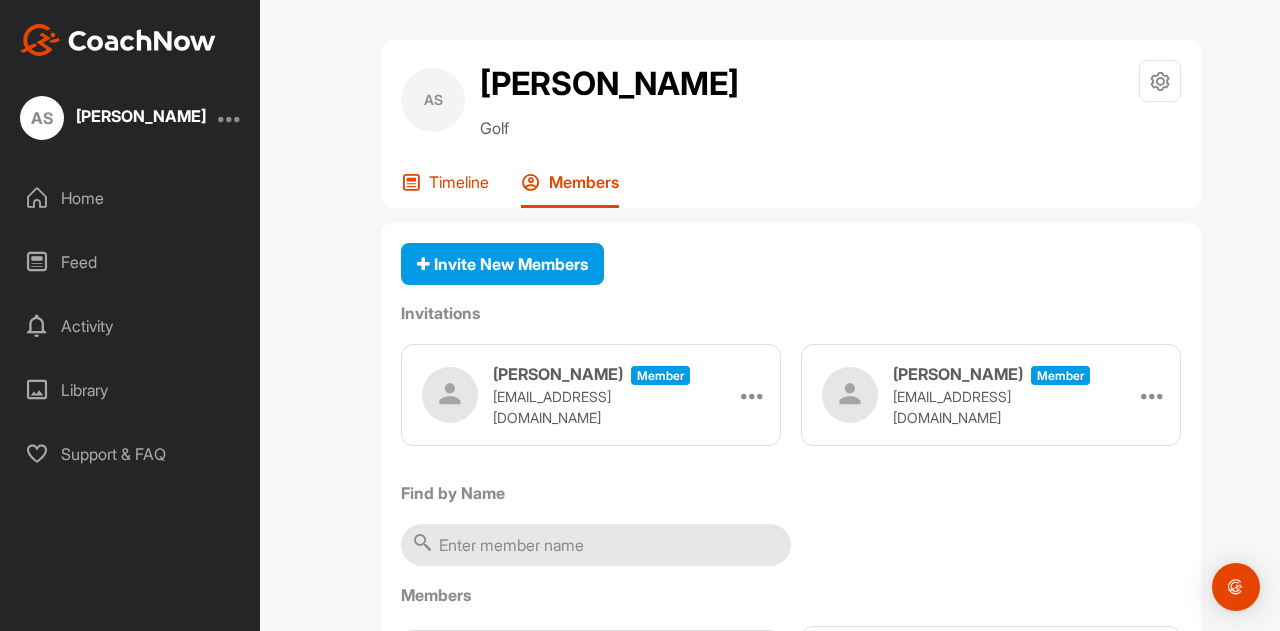 click on "Timeline" at bounding box center (459, 182) 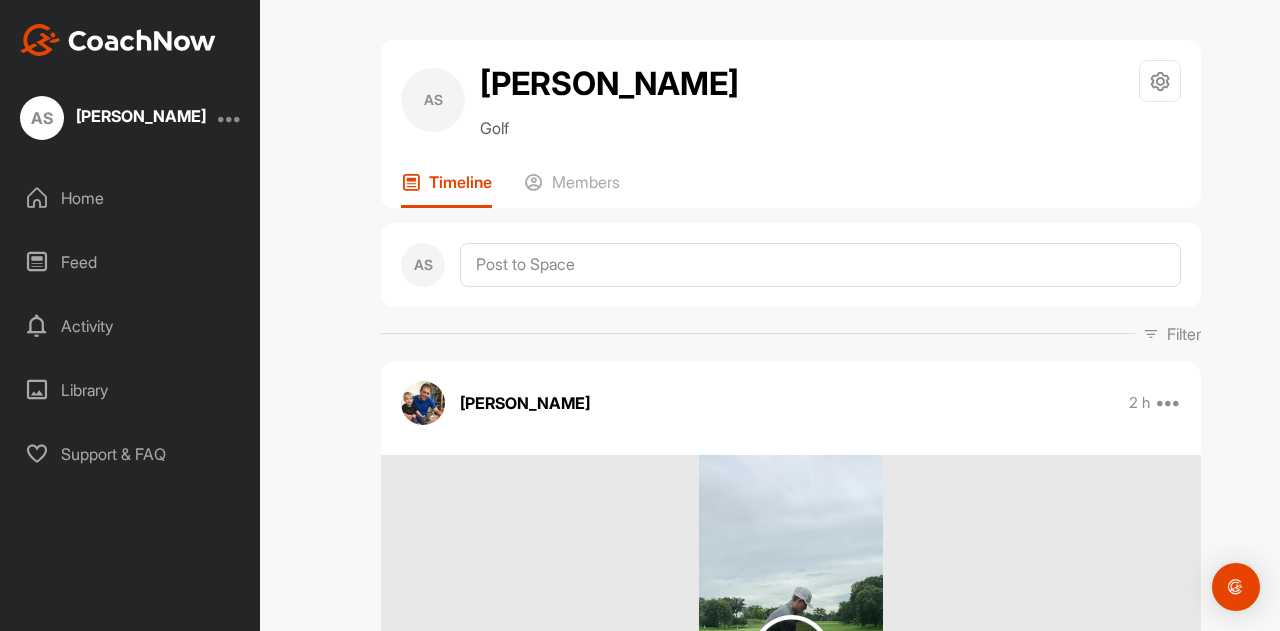 click on "Home" at bounding box center (131, 198) 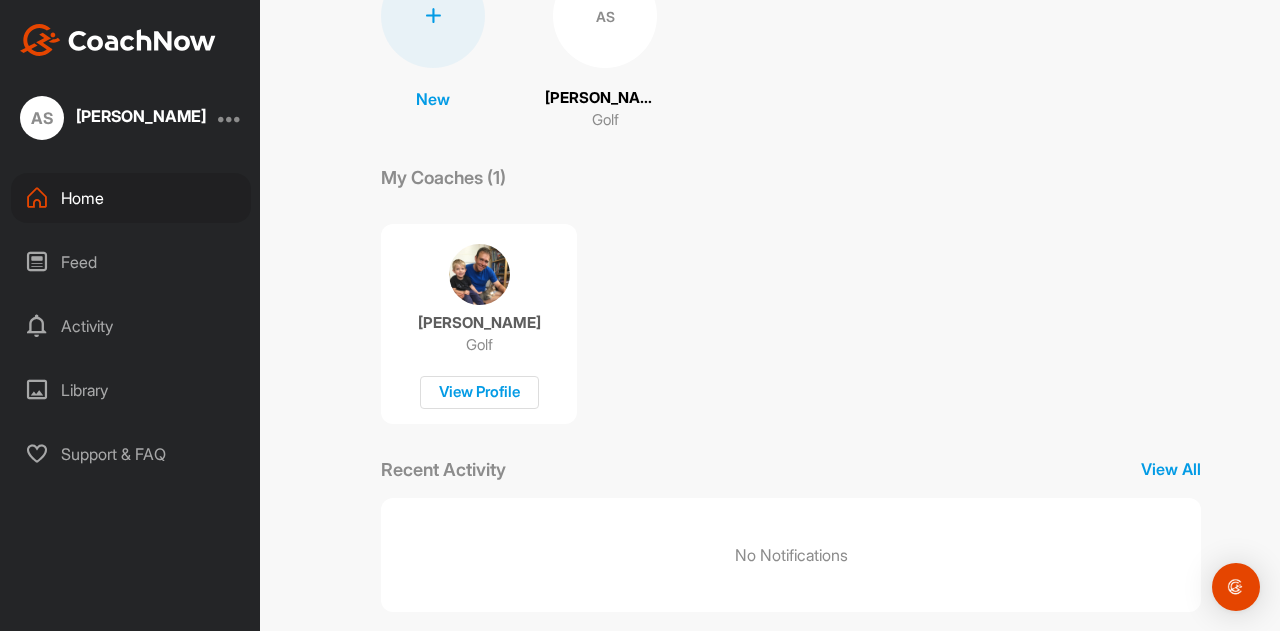 scroll, scrollTop: 220, scrollLeft: 0, axis: vertical 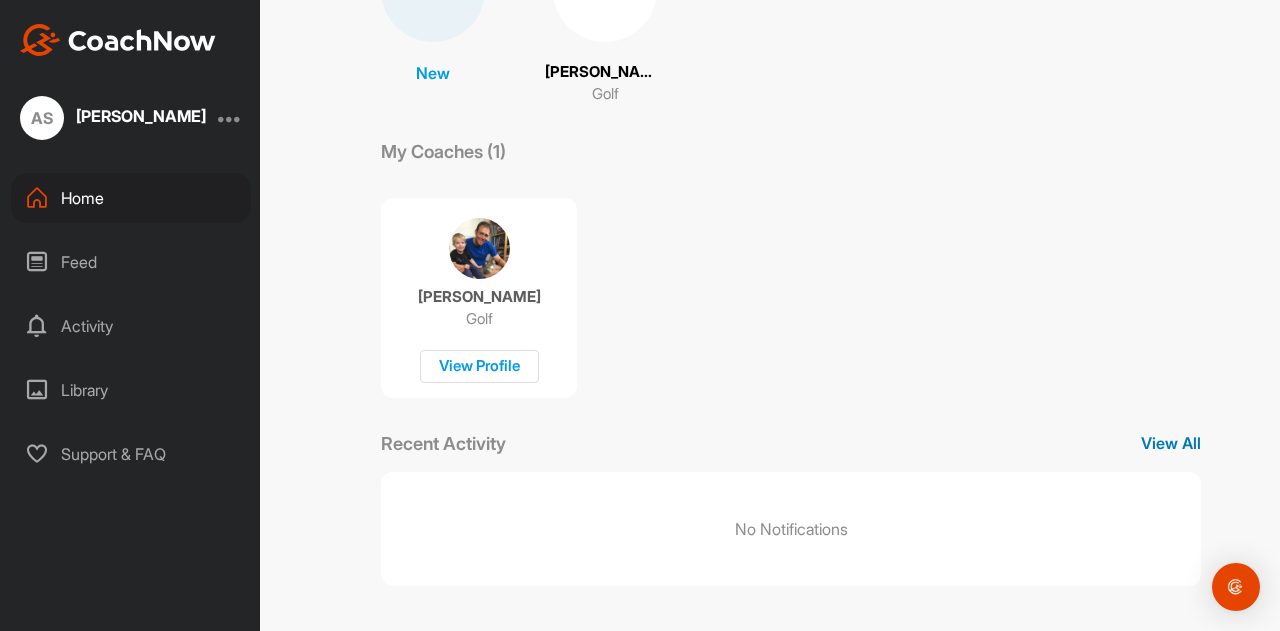 click on "View All" at bounding box center [1171, 443] 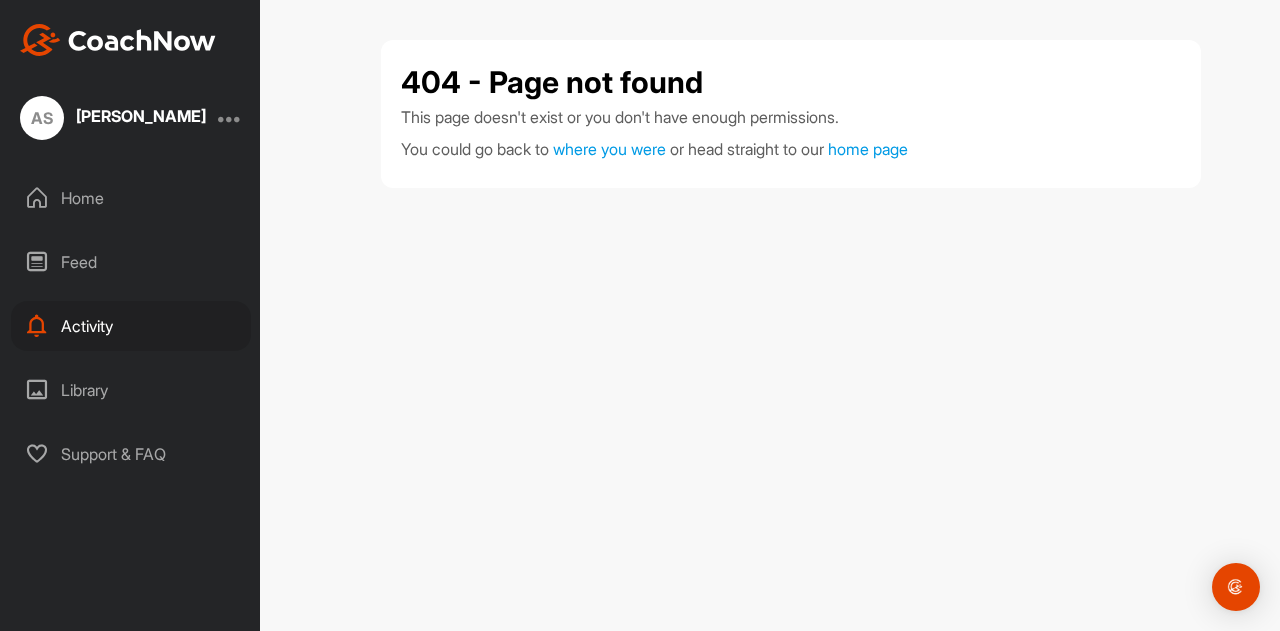 click on "Home" at bounding box center (131, 198) 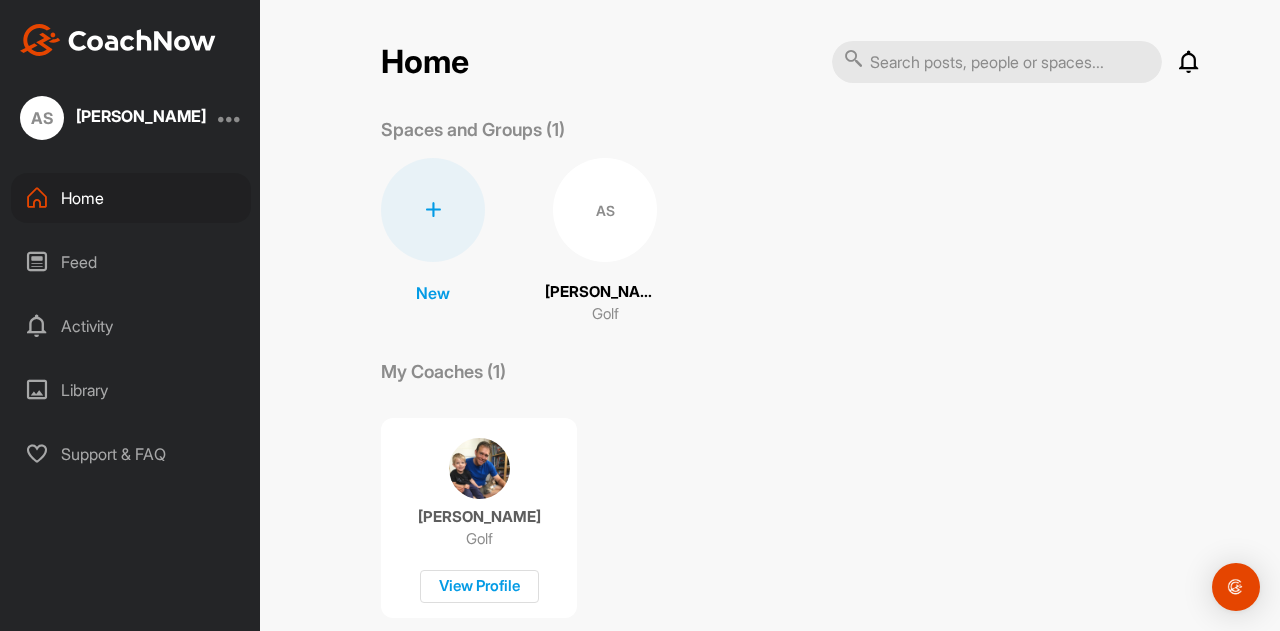 click on "Library" at bounding box center (131, 390) 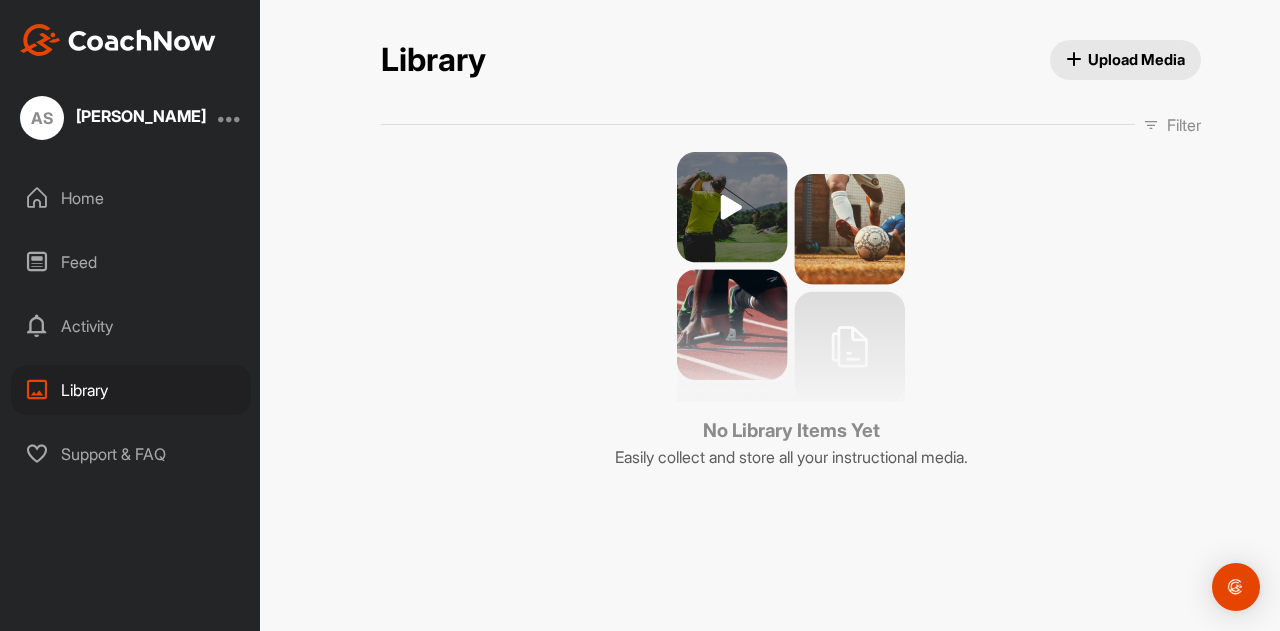 click on "Feed" at bounding box center (131, 262) 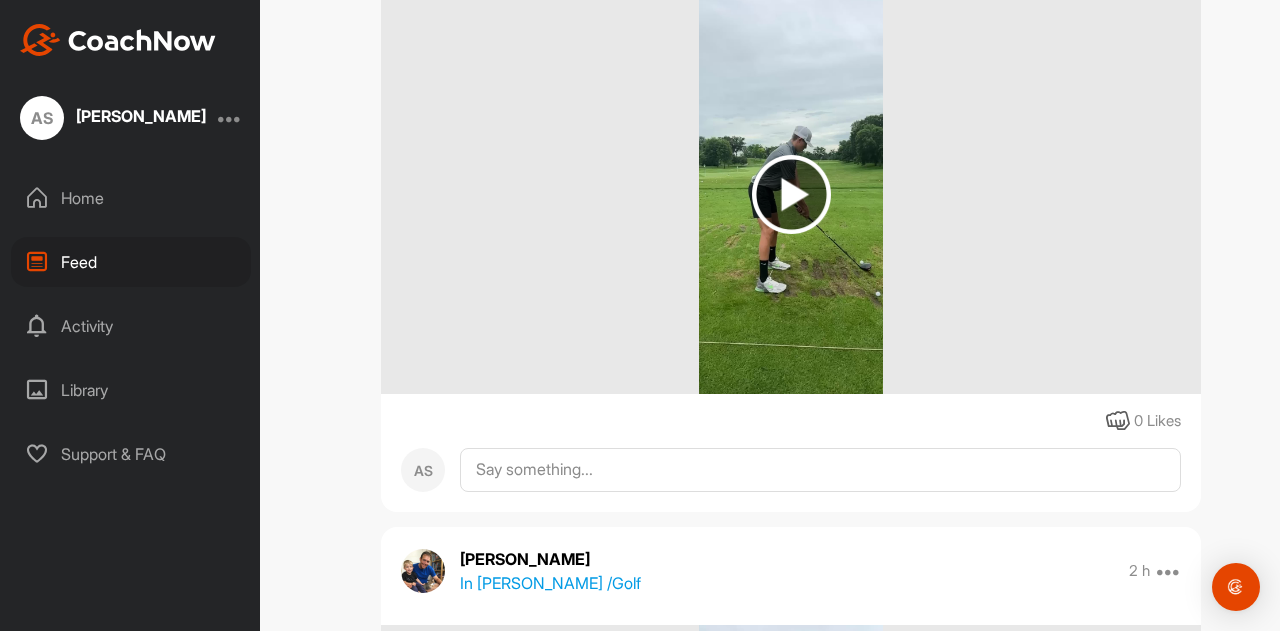 scroll, scrollTop: 346, scrollLeft: 0, axis: vertical 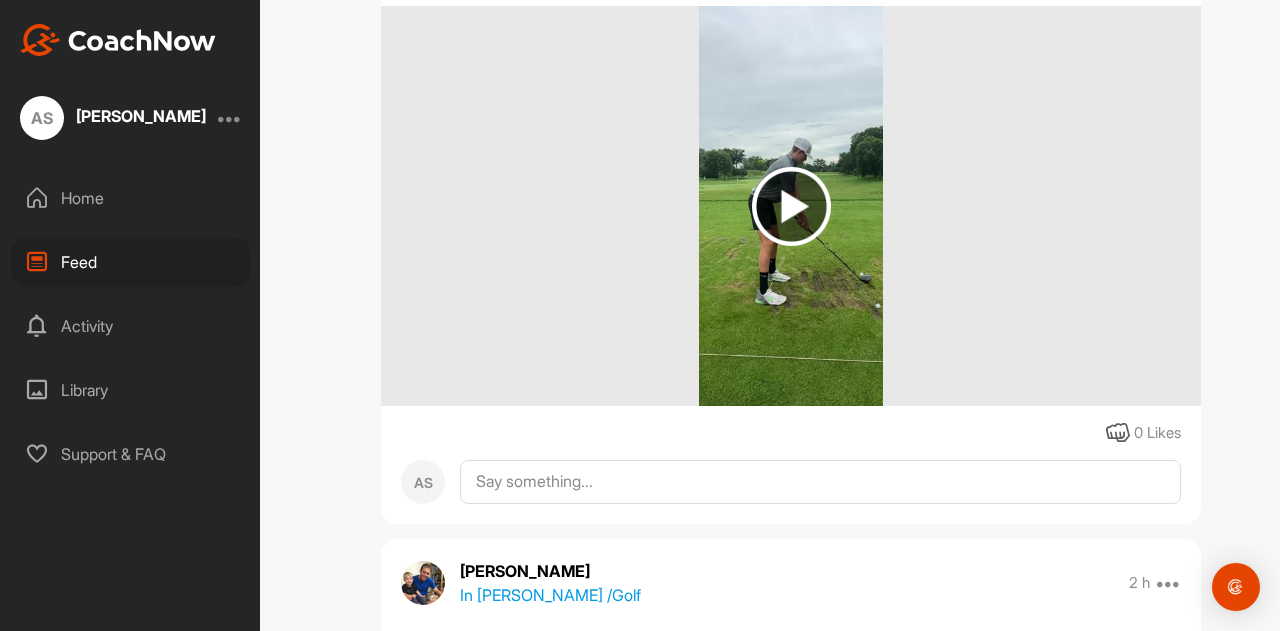 click at bounding box center [791, 206] 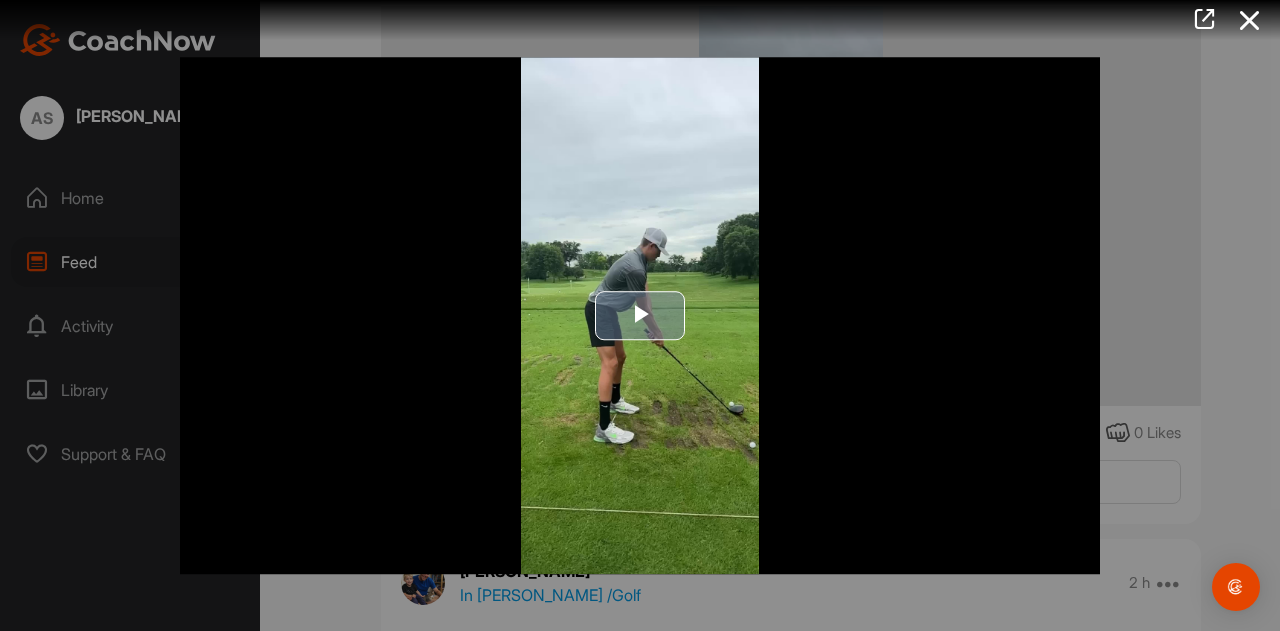 click at bounding box center (640, 316) 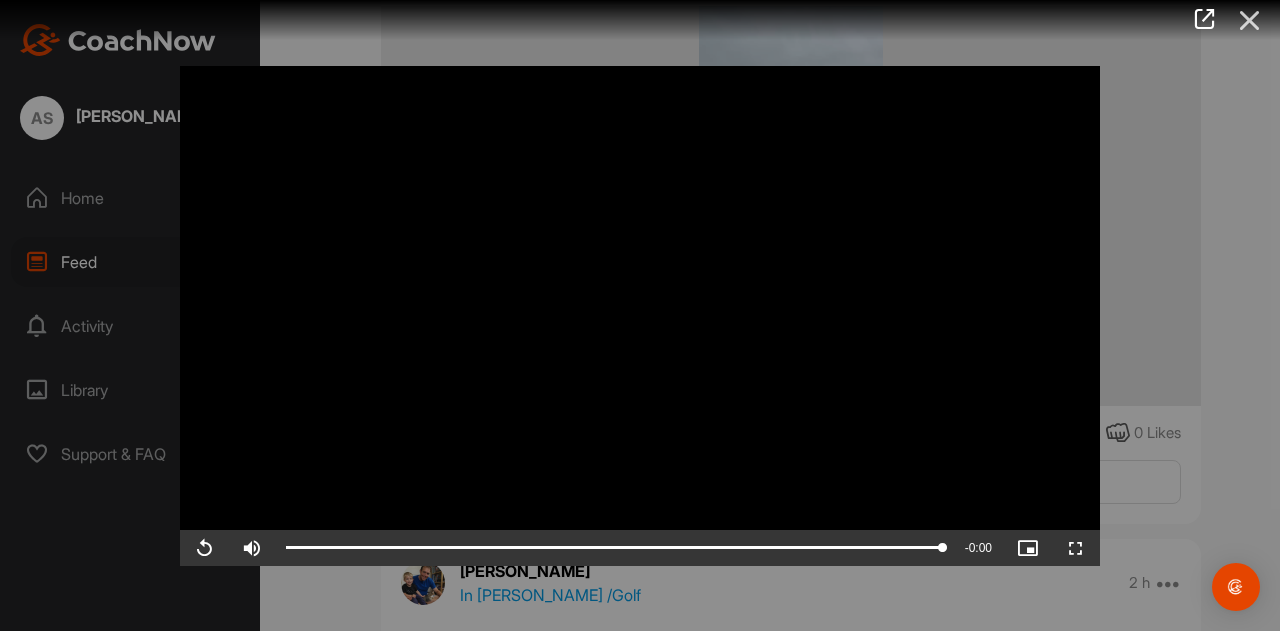 click at bounding box center (1250, 20) 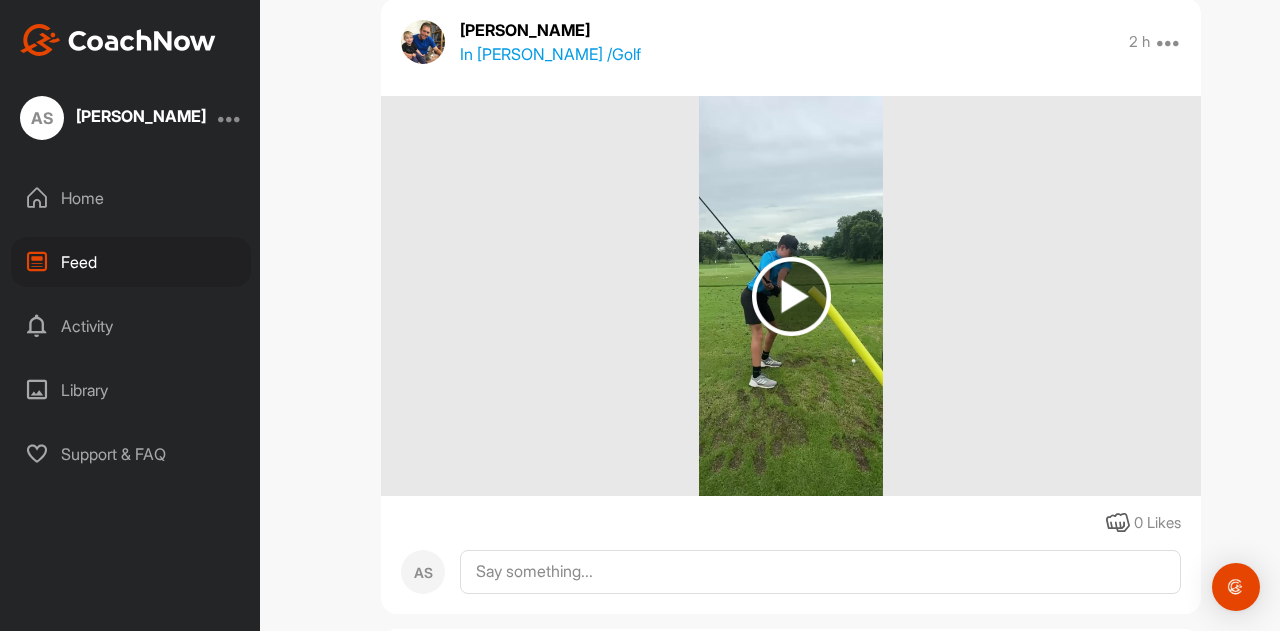 scroll, scrollTop: 906, scrollLeft: 0, axis: vertical 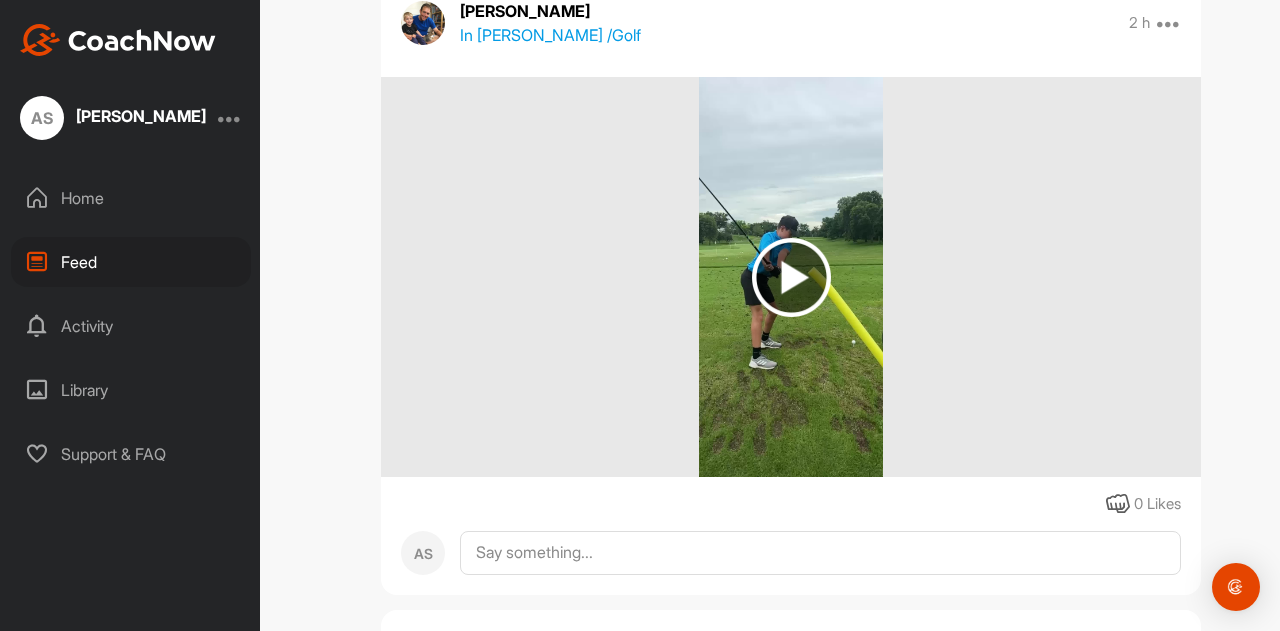 click at bounding box center (791, 277) 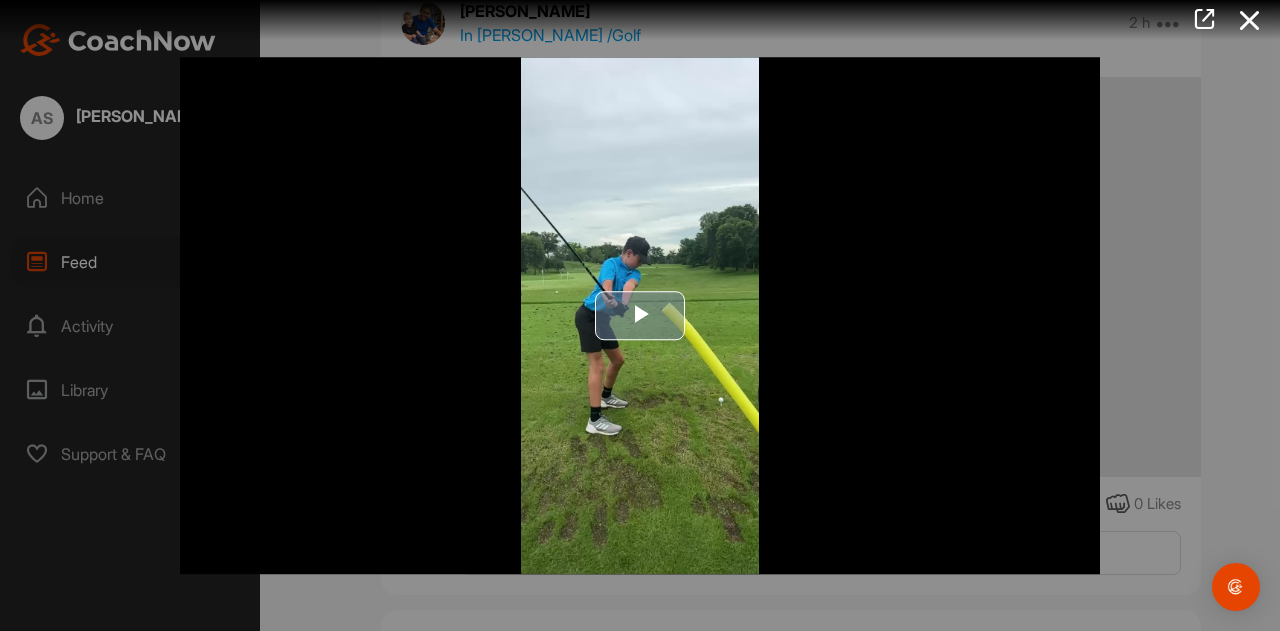 click at bounding box center [640, 316] 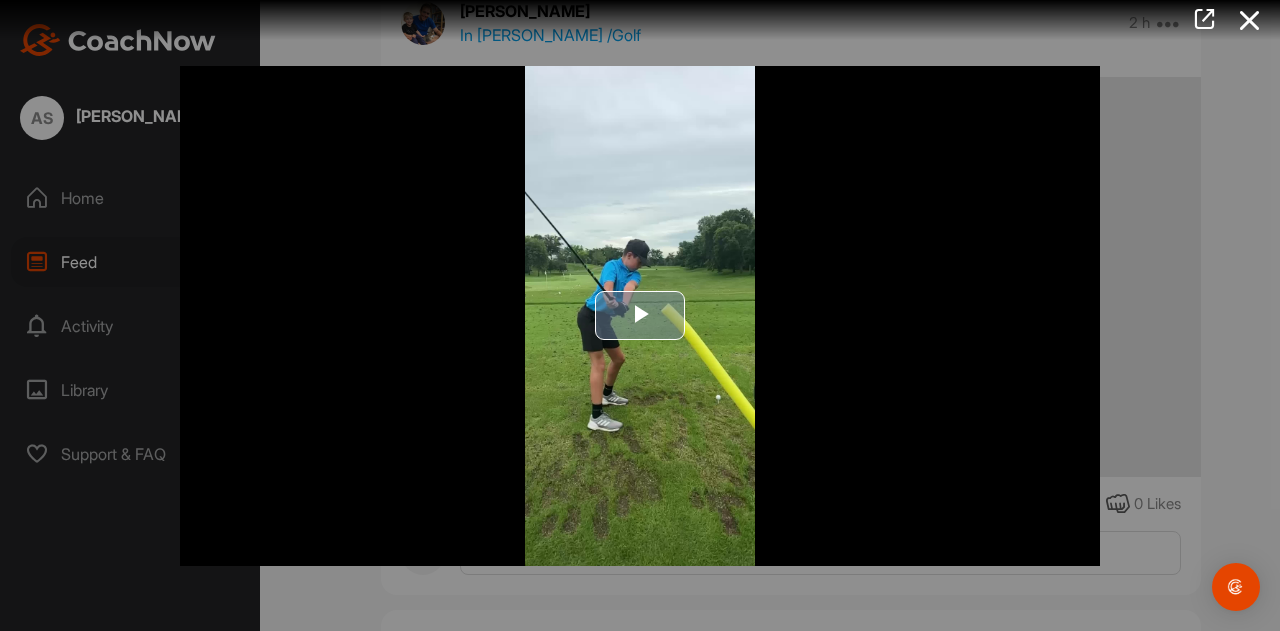 click at bounding box center (640, 316) 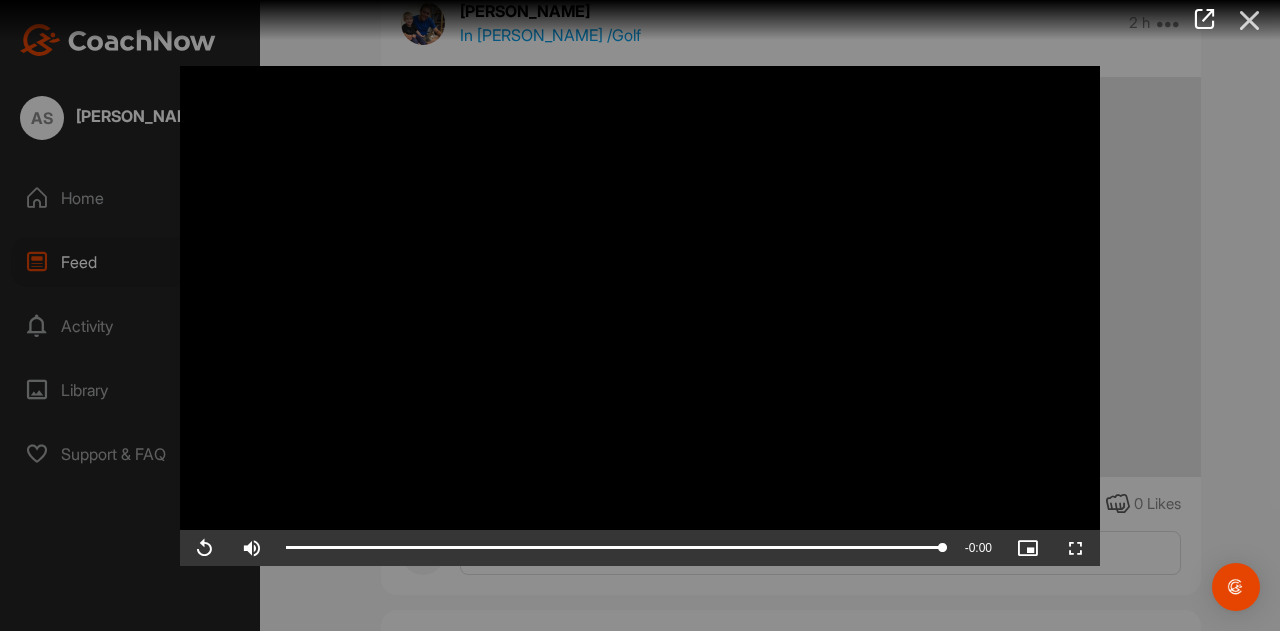 click at bounding box center (1250, 20) 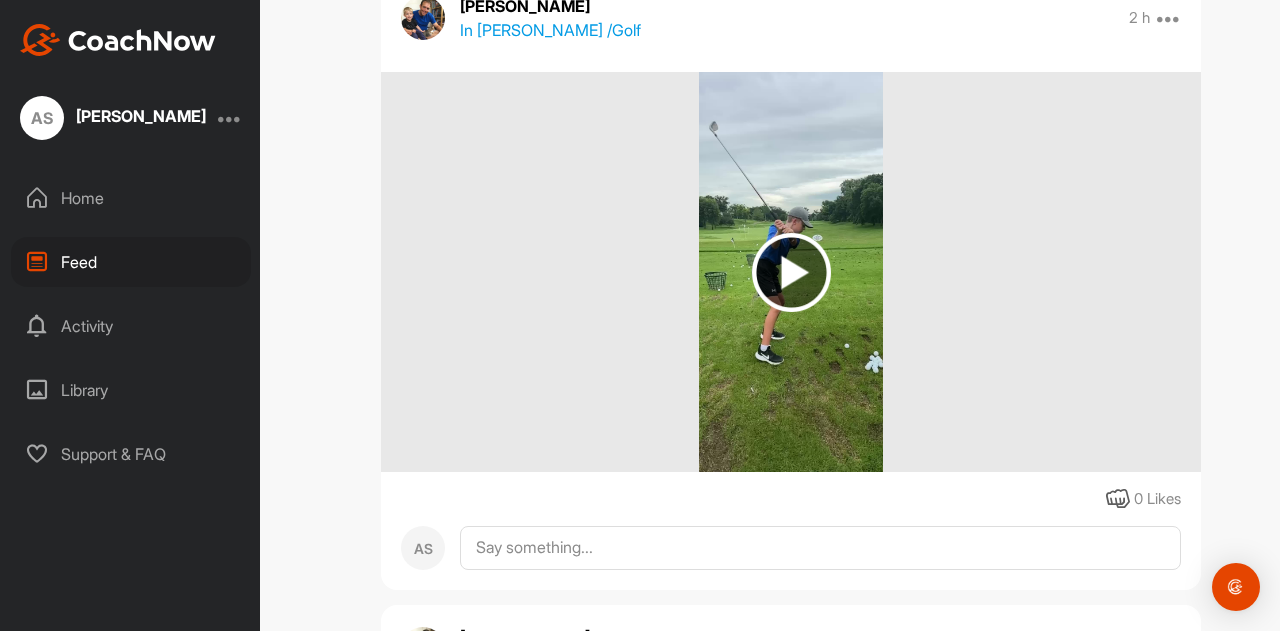 scroll, scrollTop: 1546, scrollLeft: 0, axis: vertical 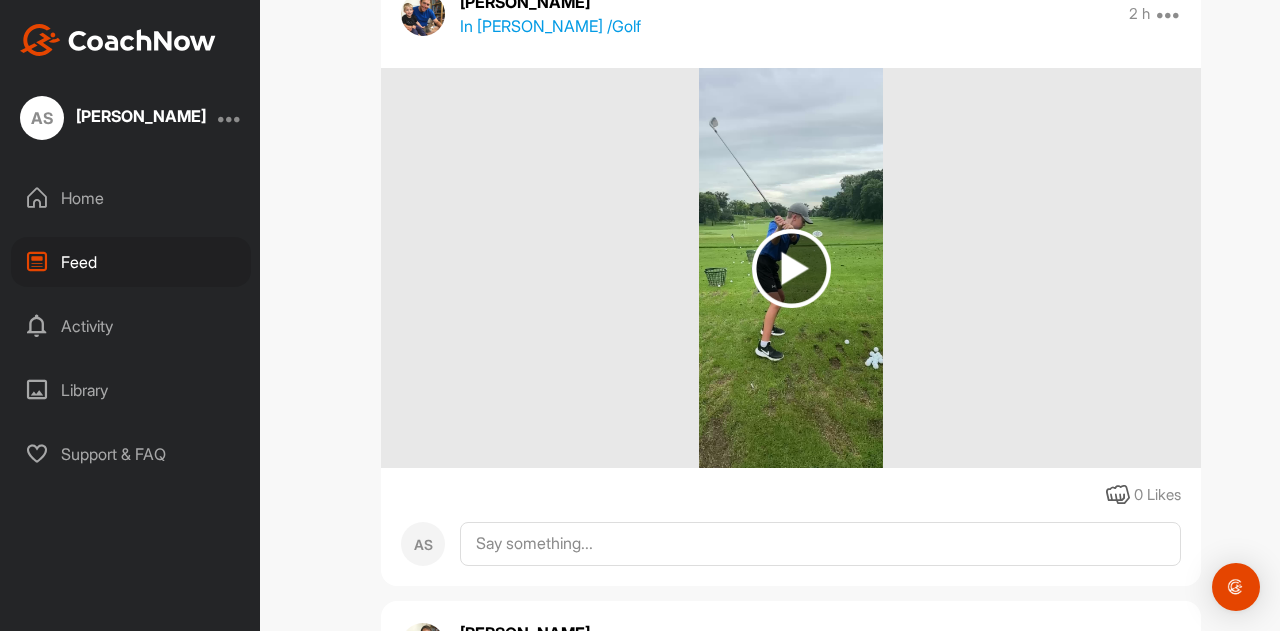 click at bounding box center (791, 268) 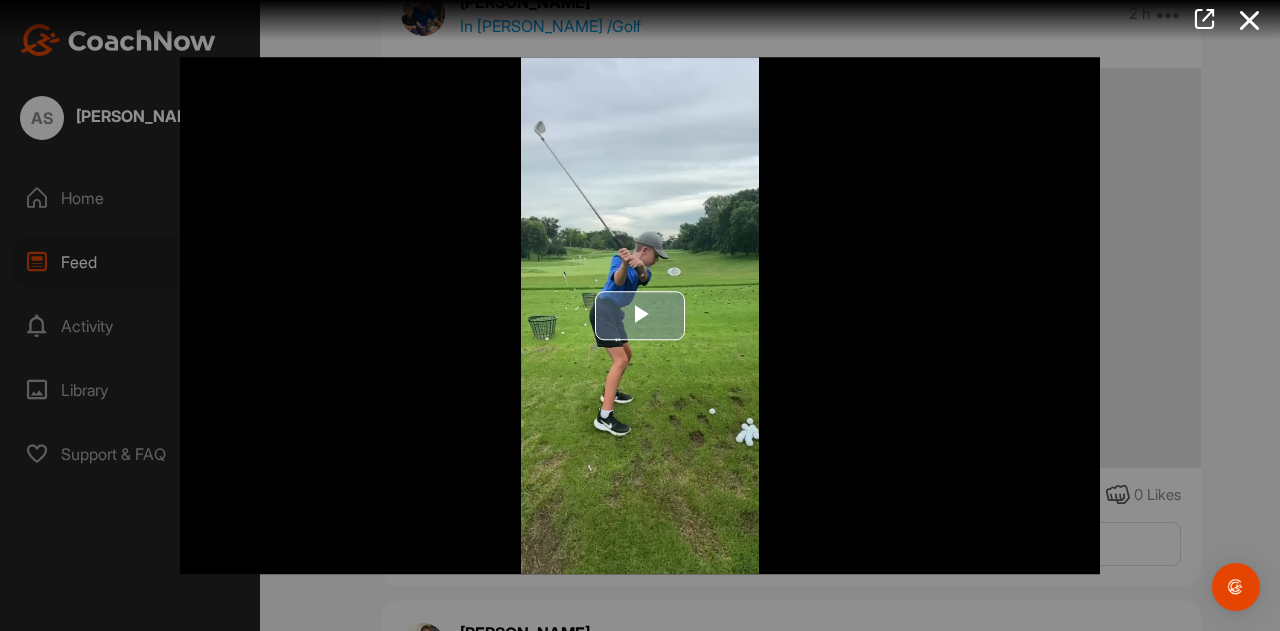 click at bounding box center (640, 316) 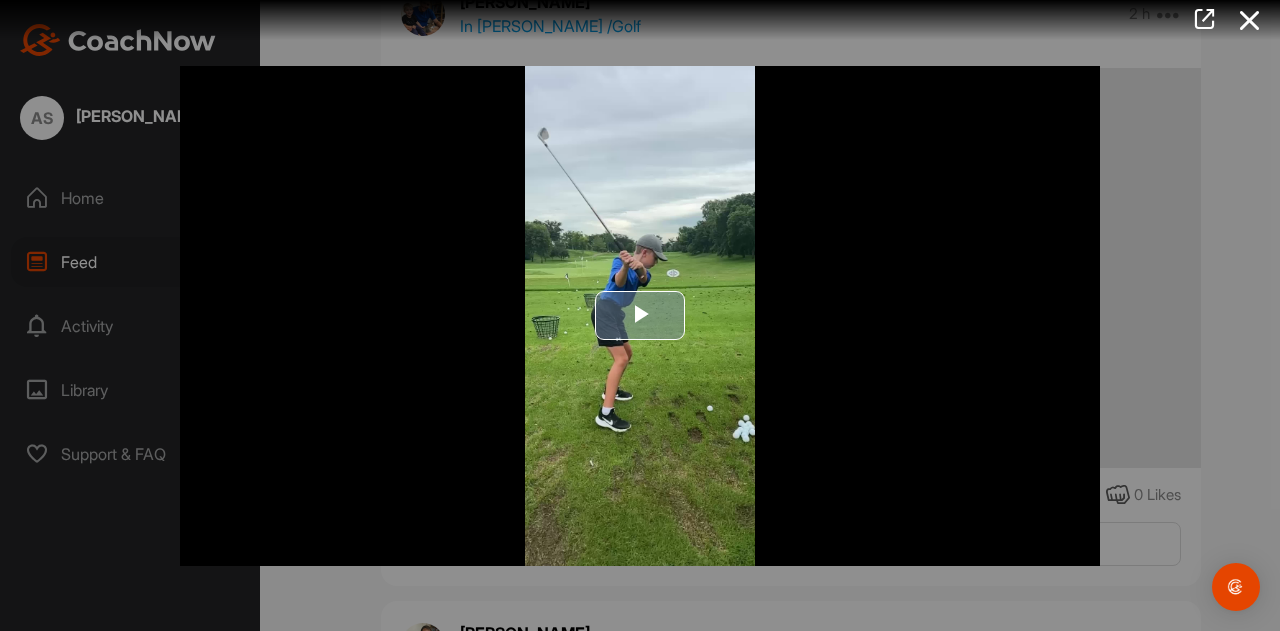 click at bounding box center (640, 316) 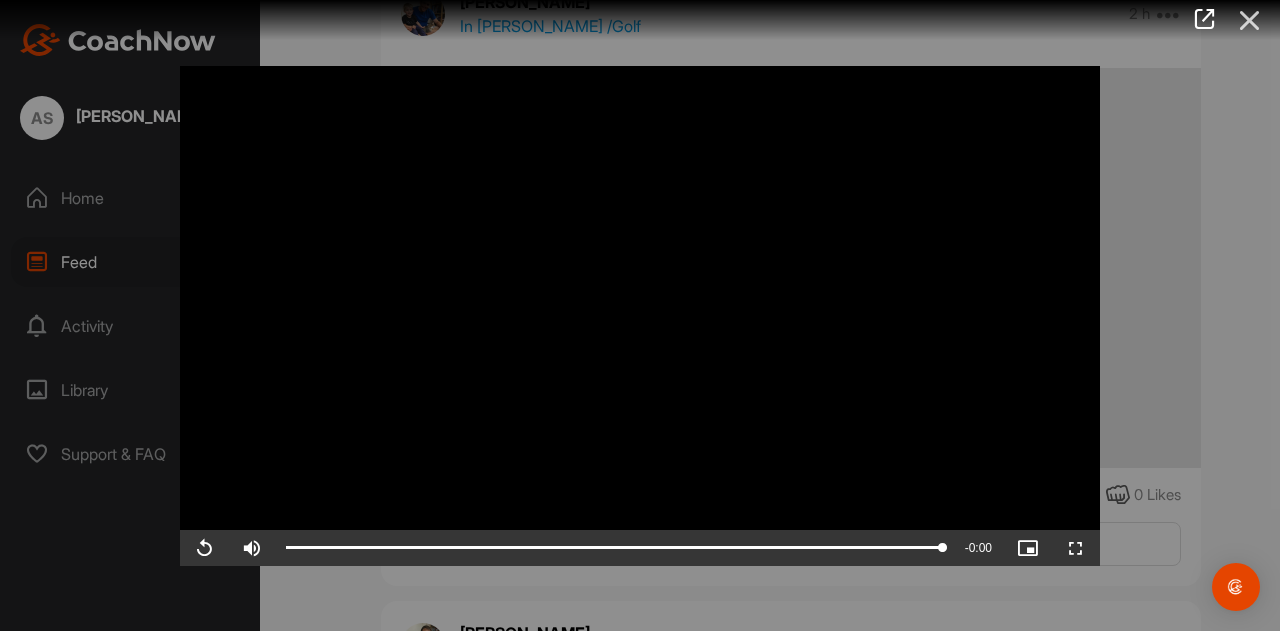 click at bounding box center (1250, 20) 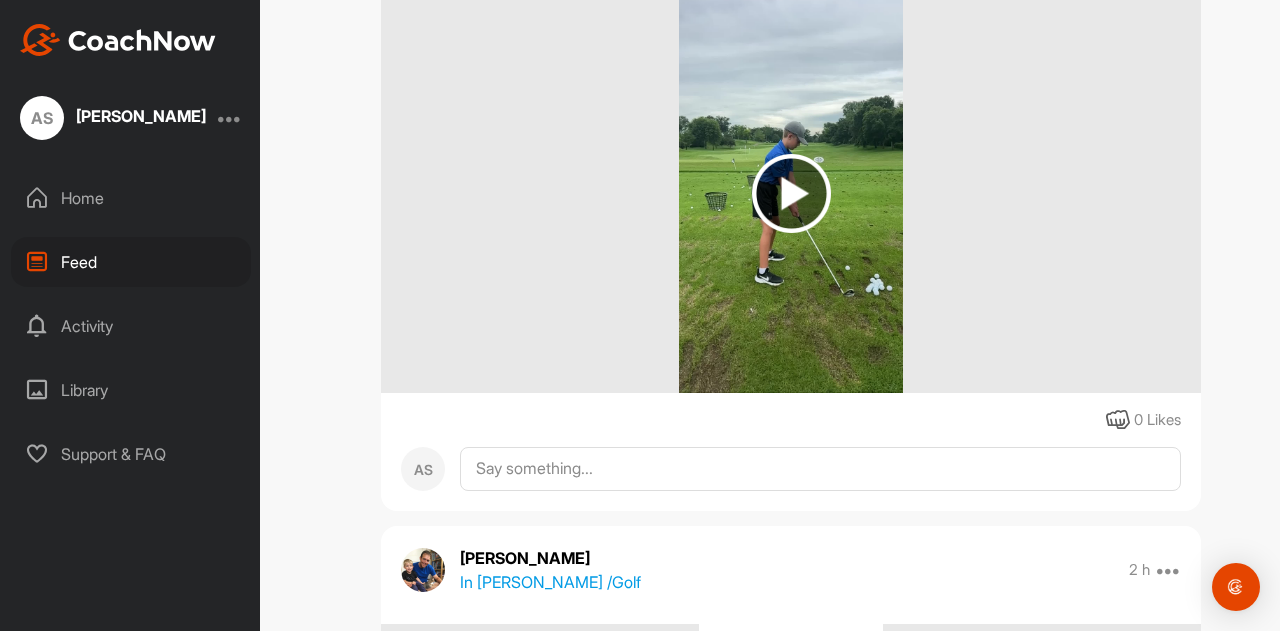 scroll, scrollTop: 2266, scrollLeft: 0, axis: vertical 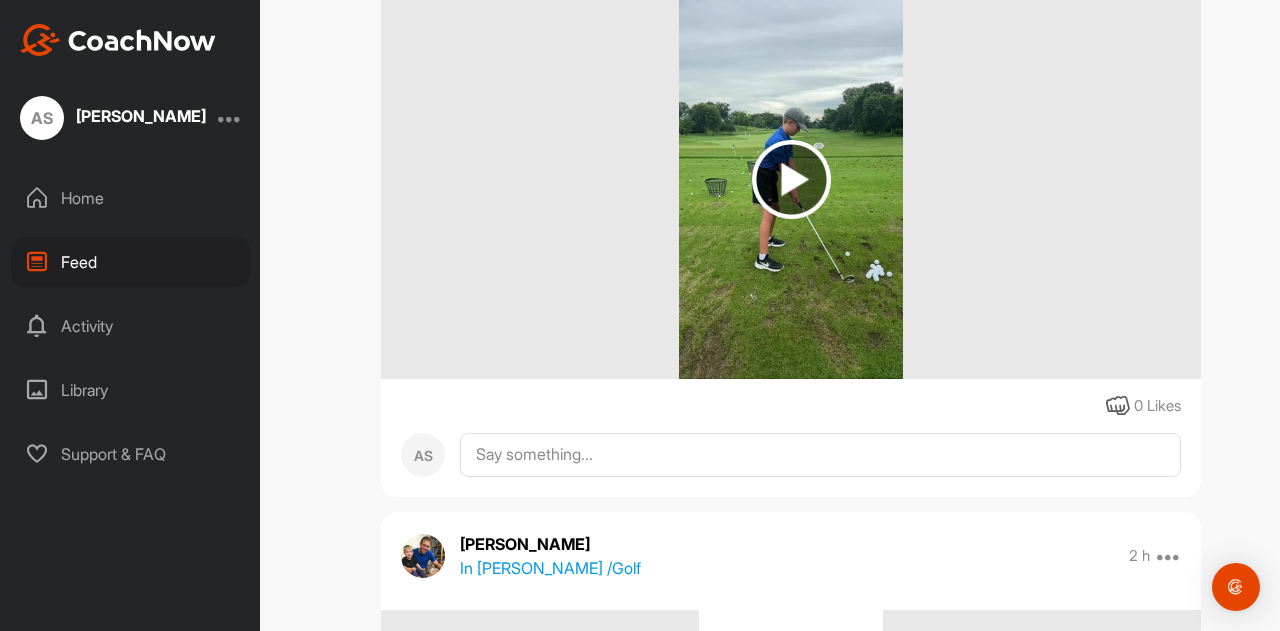 click at bounding box center (791, 179) 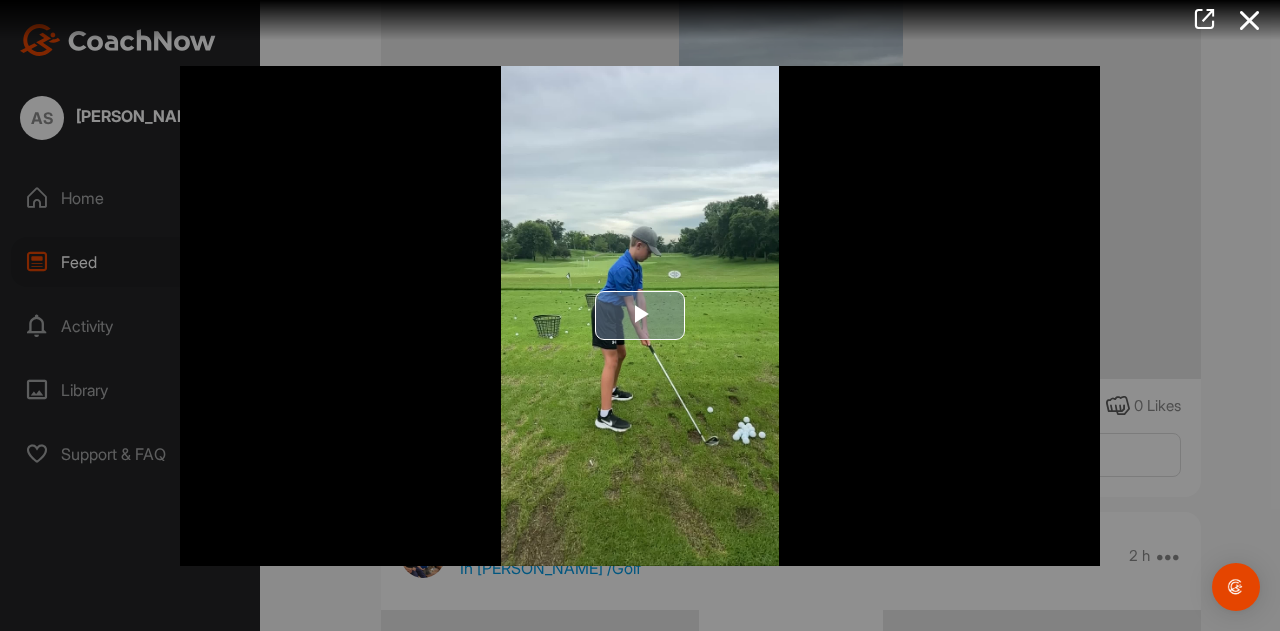 click at bounding box center [640, 316] 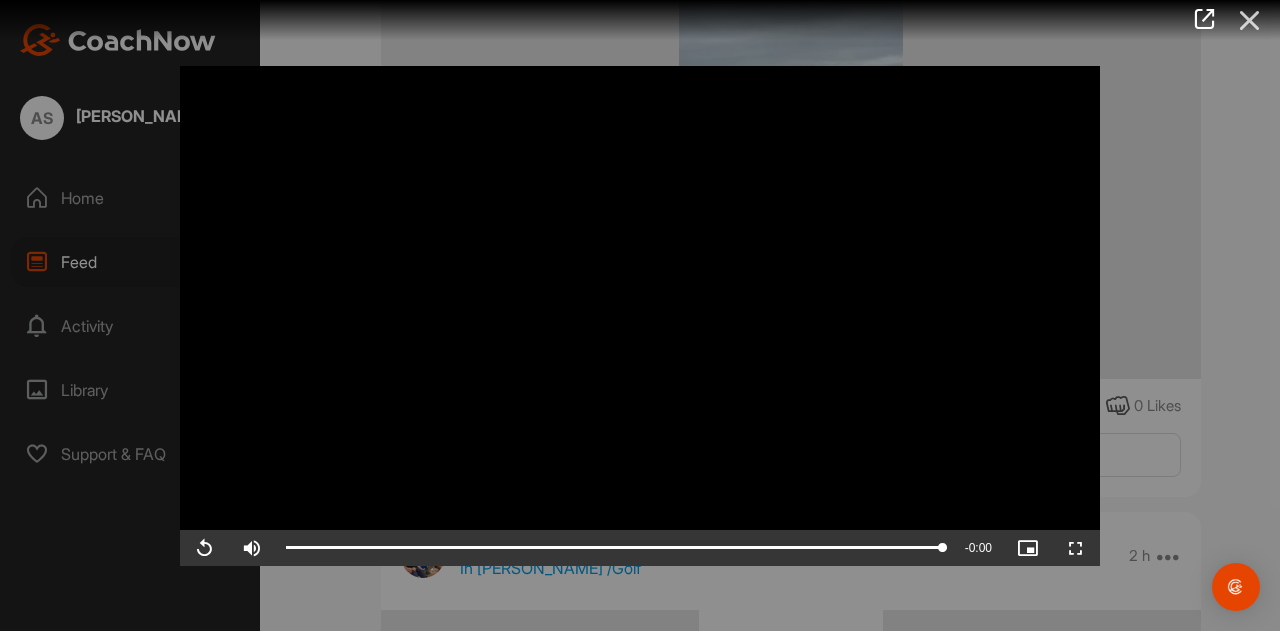 click at bounding box center [1250, 20] 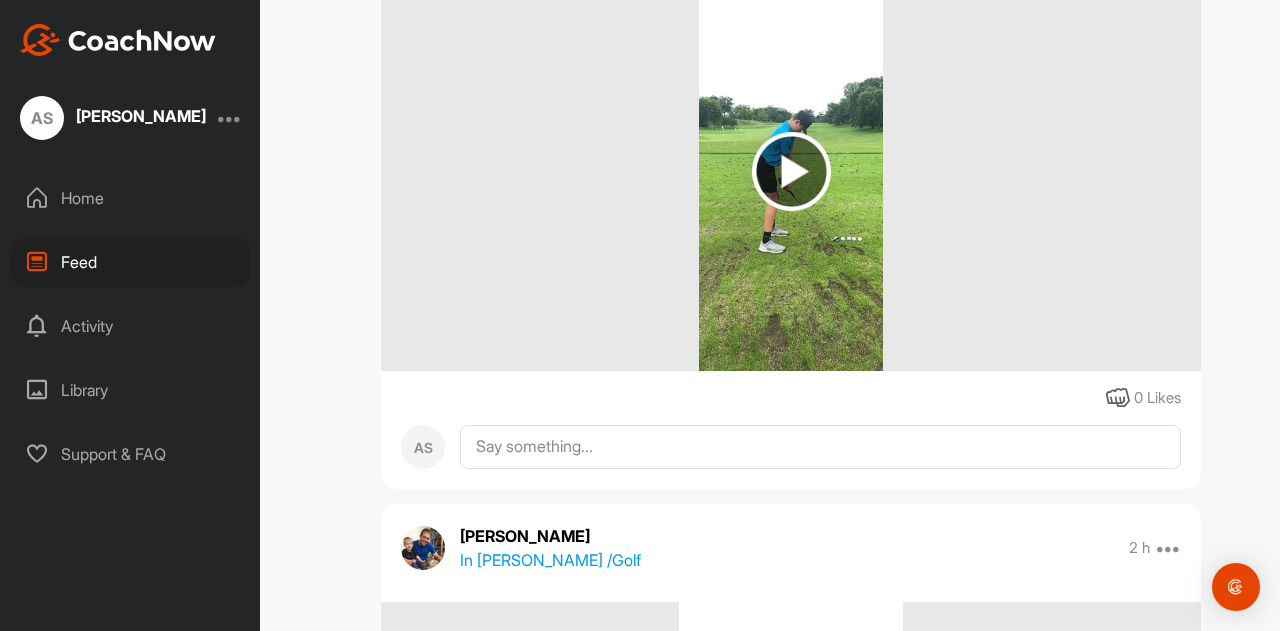 scroll, scrollTop: 2906, scrollLeft: 0, axis: vertical 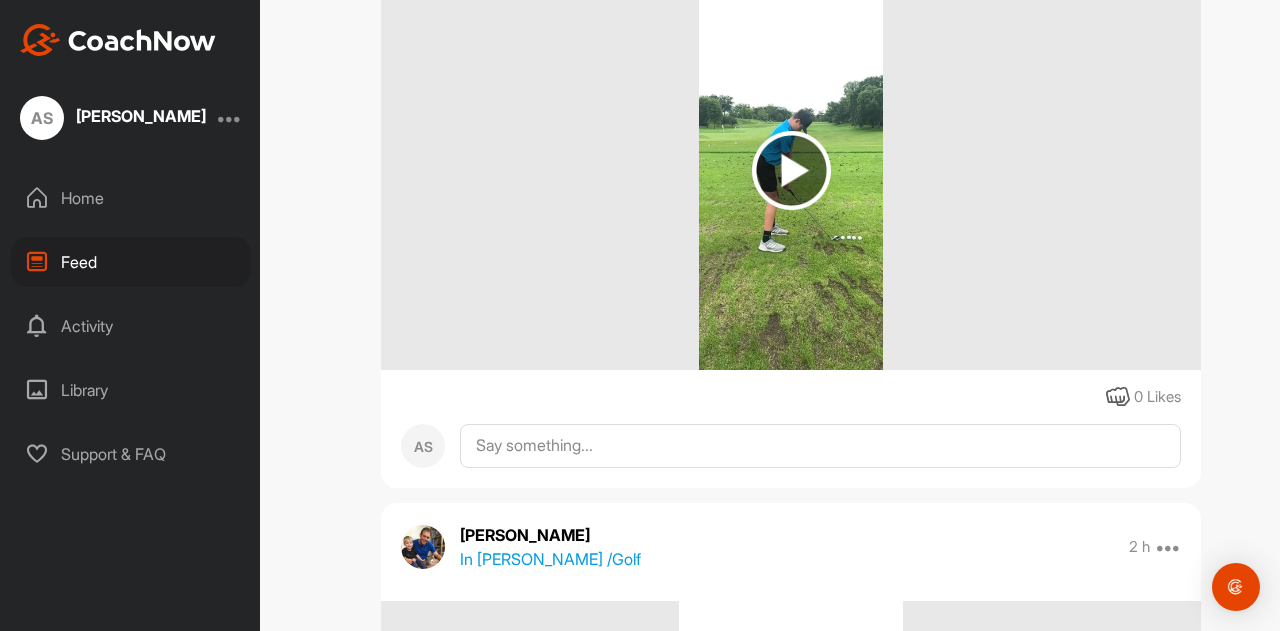 click at bounding box center (791, 170) 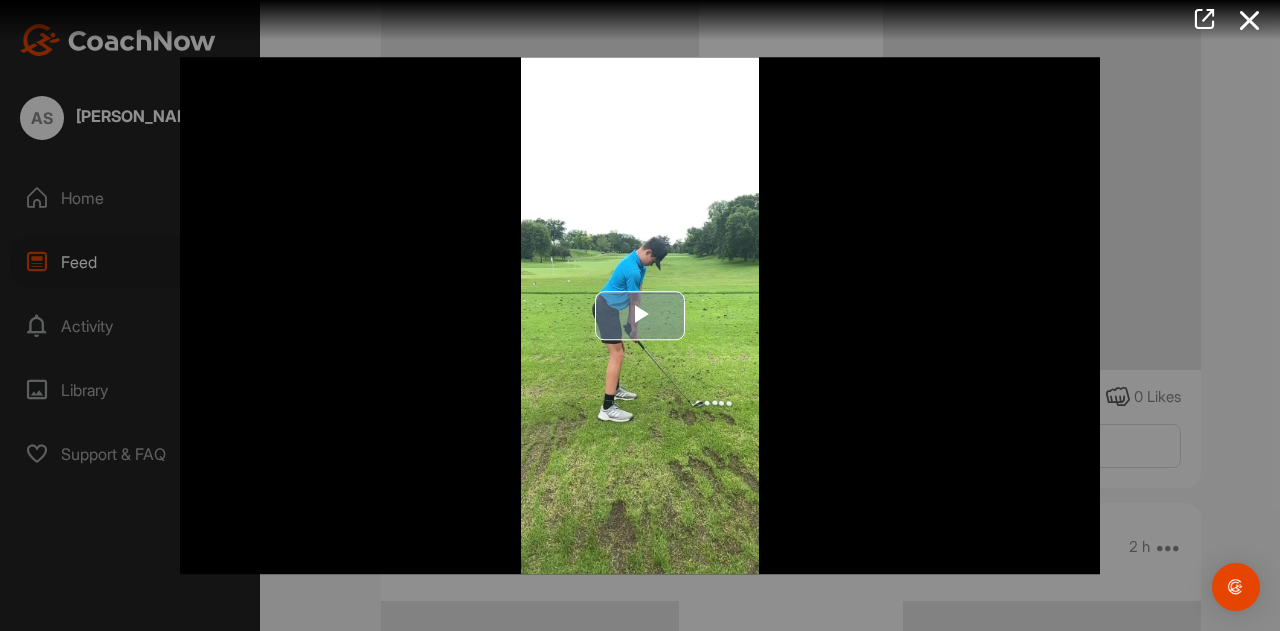 click at bounding box center [640, 316] 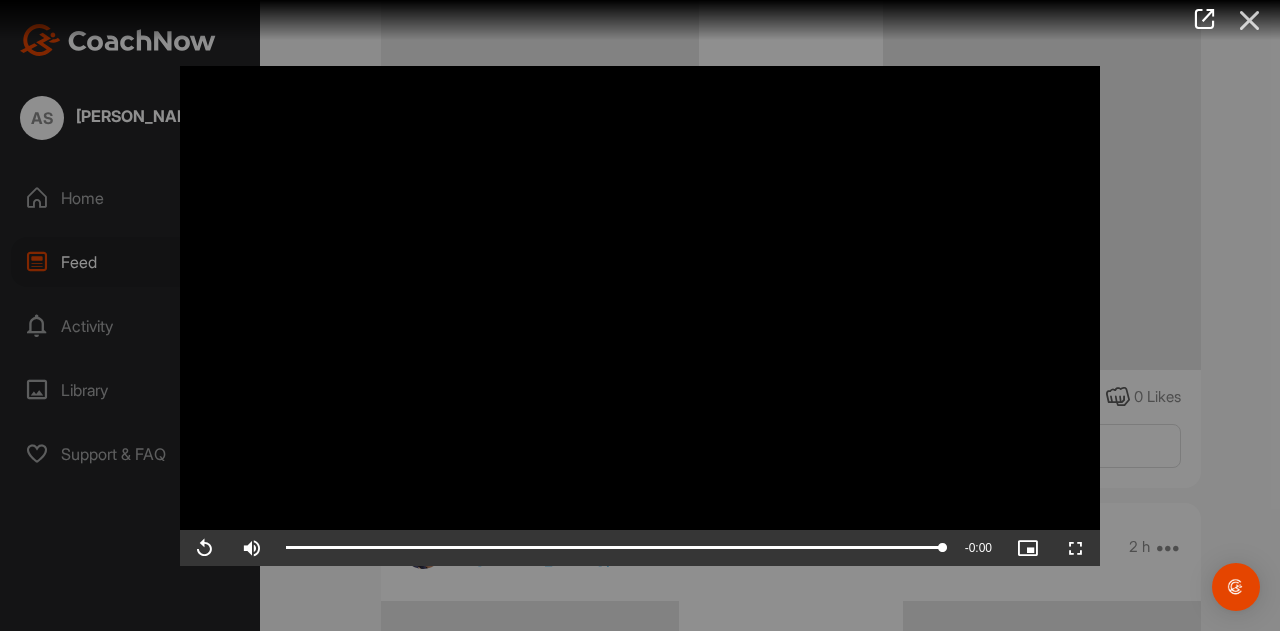 click at bounding box center [1250, 20] 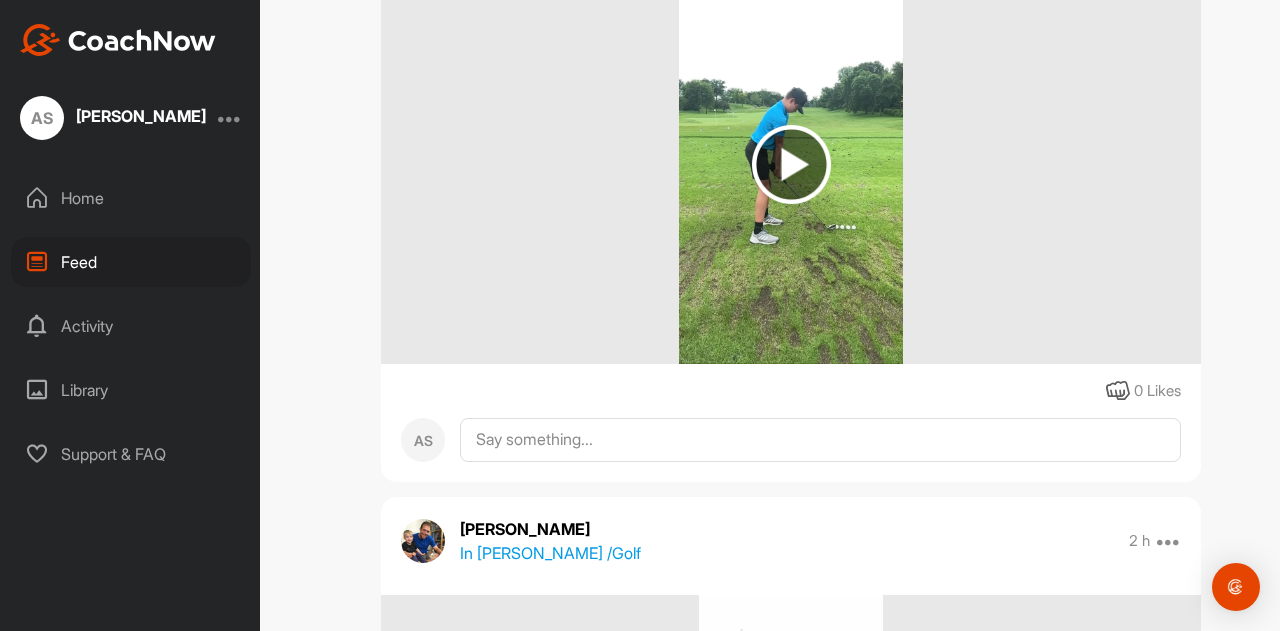 scroll, scrollTop: 3546, scrollLeft: 0, axis: vertical 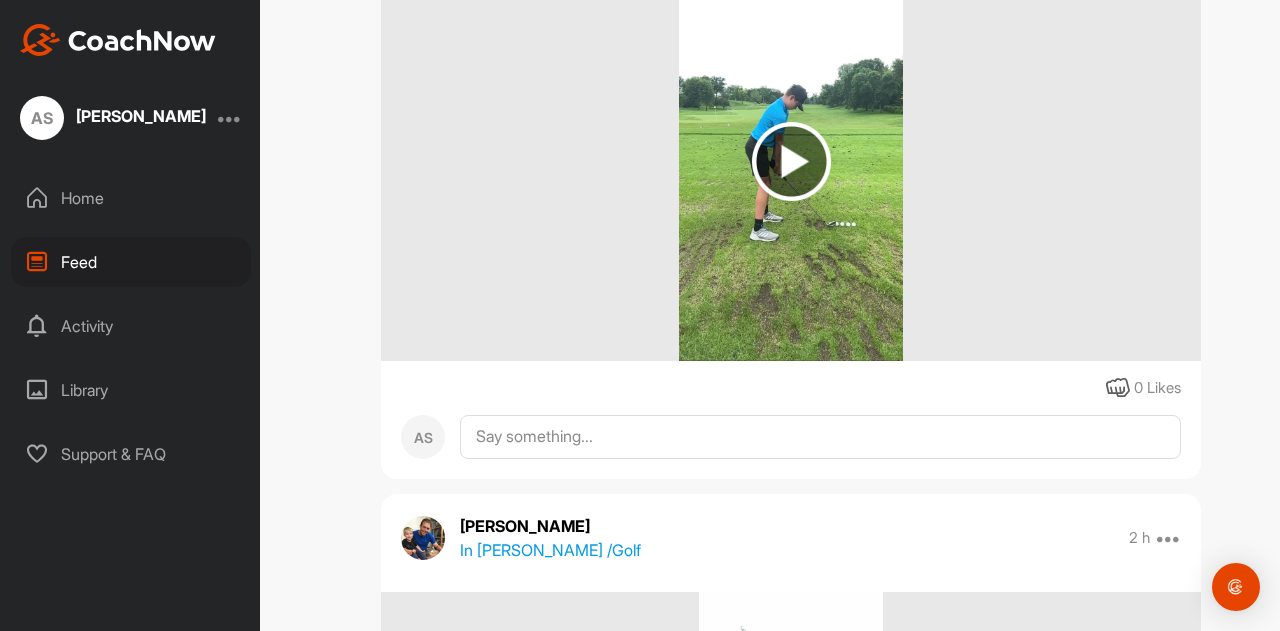 click at bounding box center [791, 161] 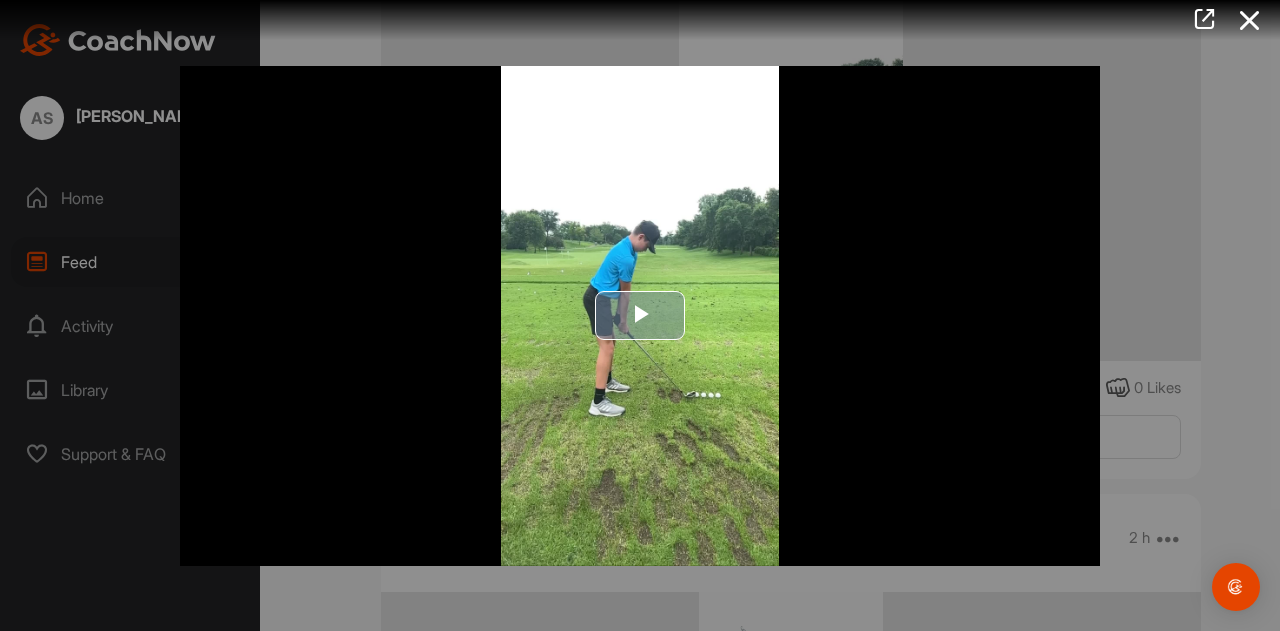 click at bounding box center (640, 316) 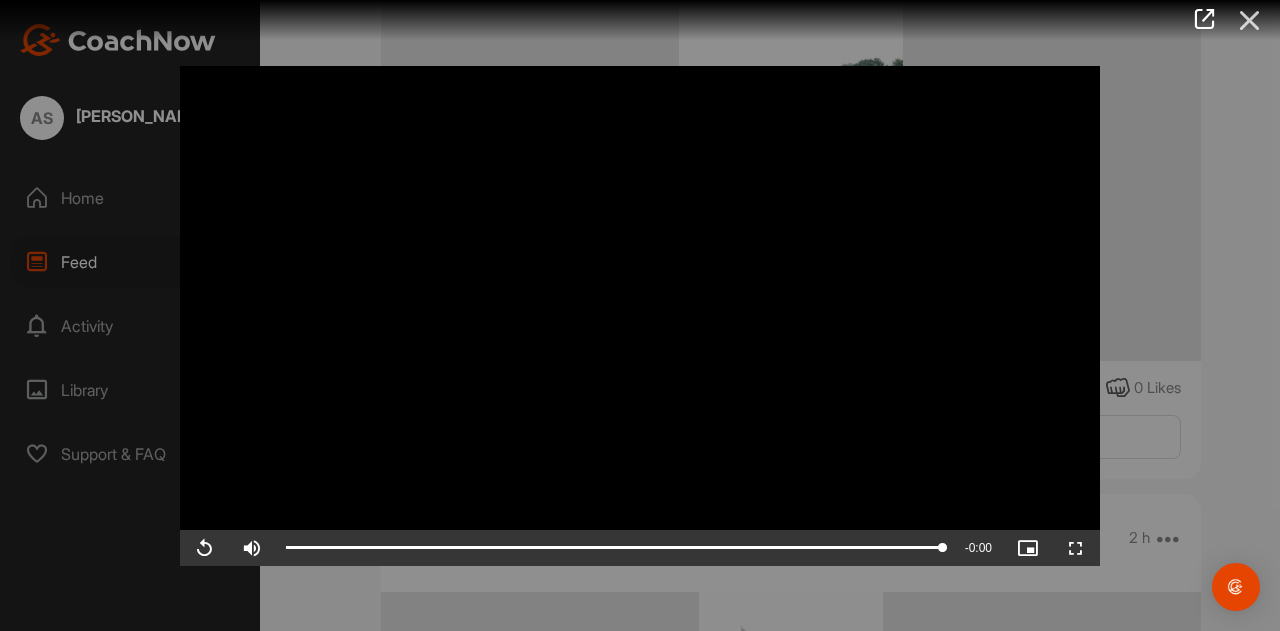 click at bounding box center [1250, 20] 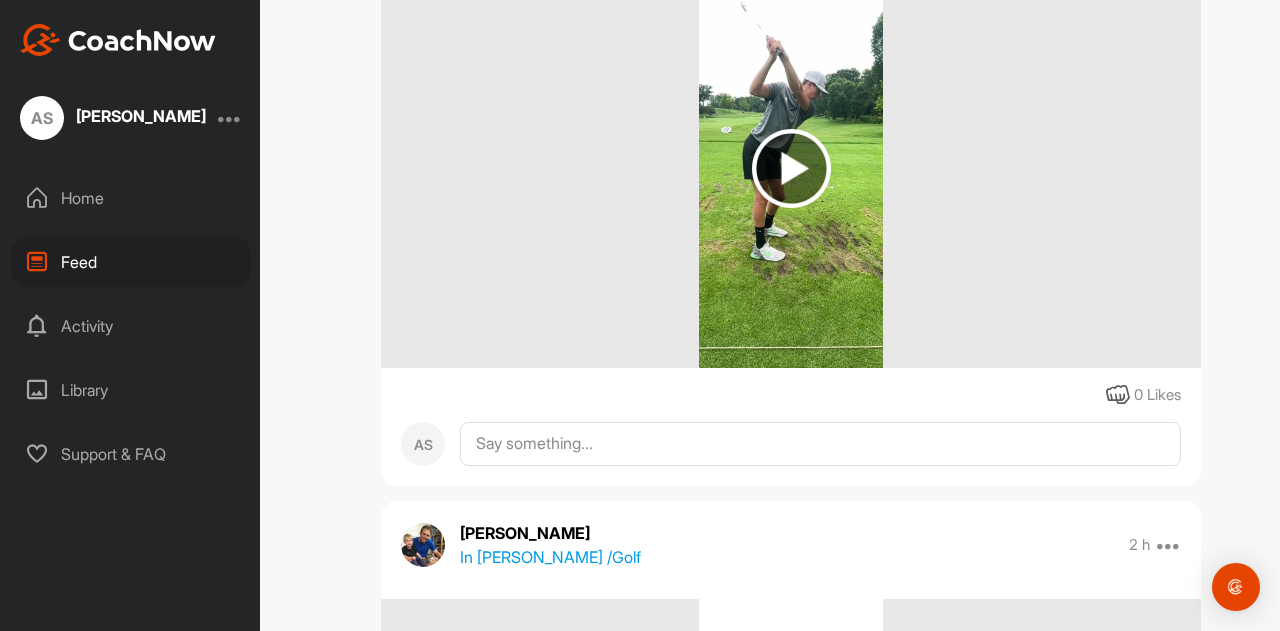 scroll, scrollTop: 4186, scrollLeft: 0, axis: vertical 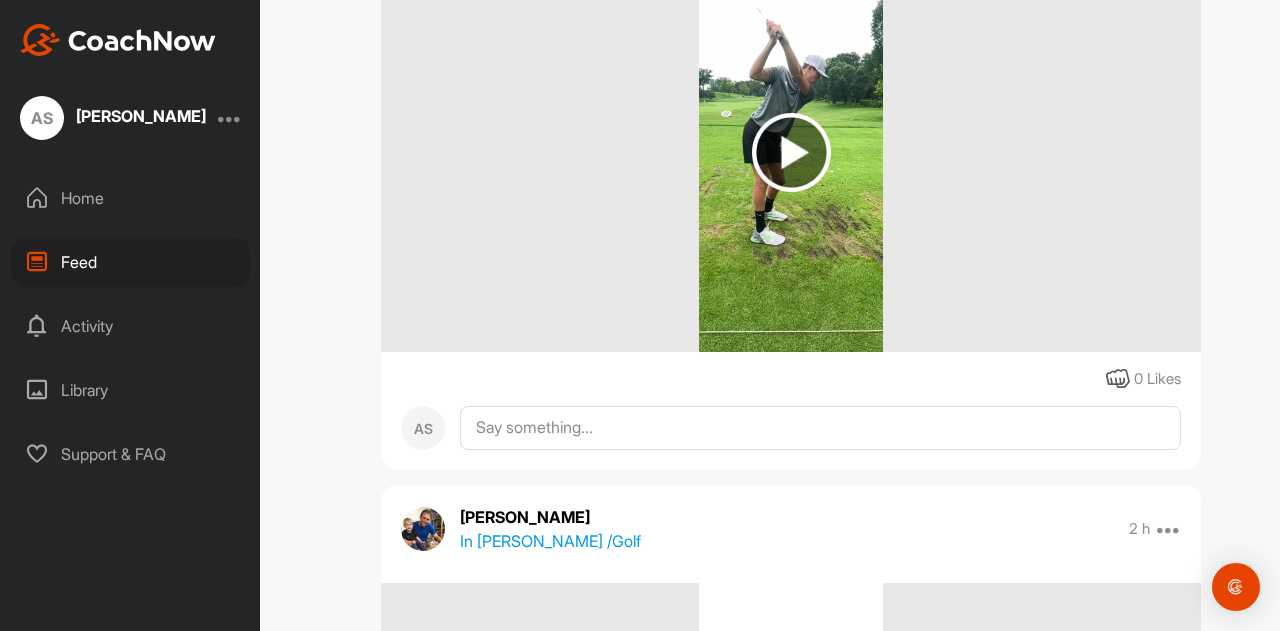 click at bounding box center [791, 152] 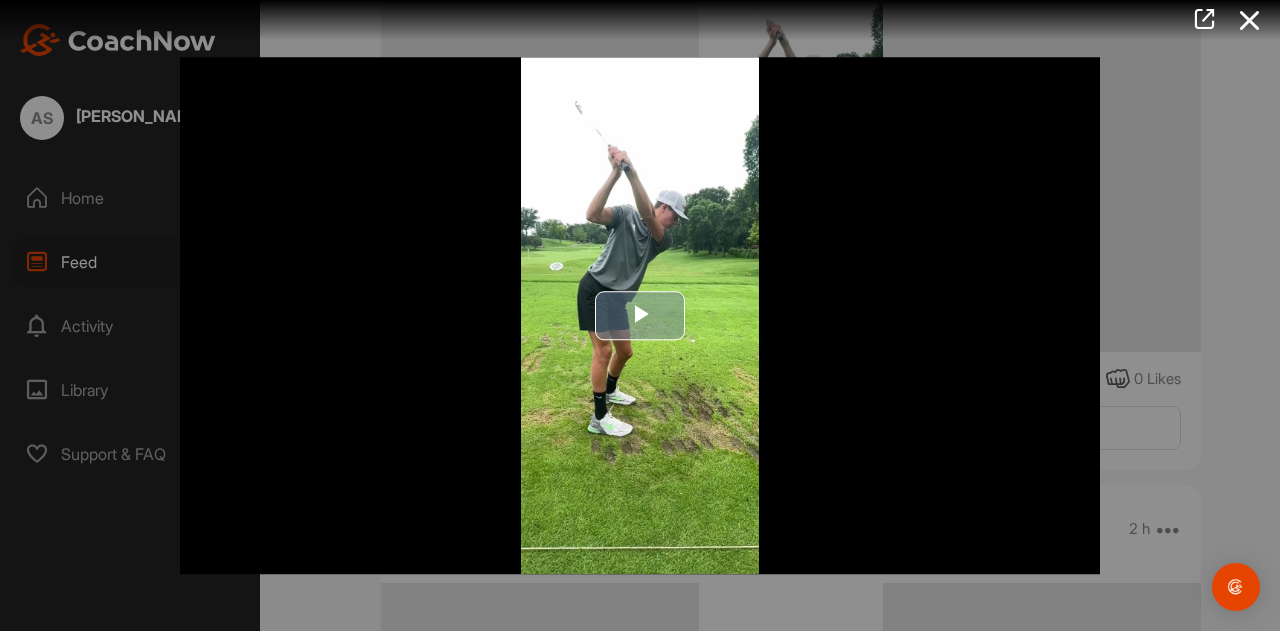 click at bounding box center (640, 316) 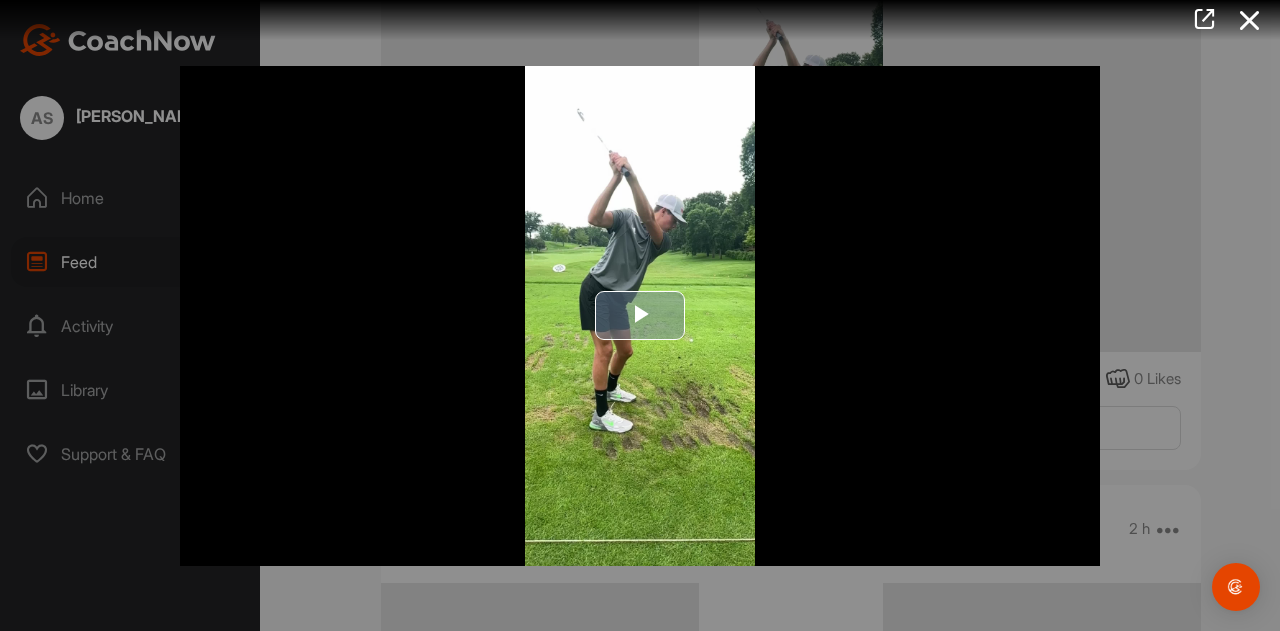 click at bounding box center (640, 316) 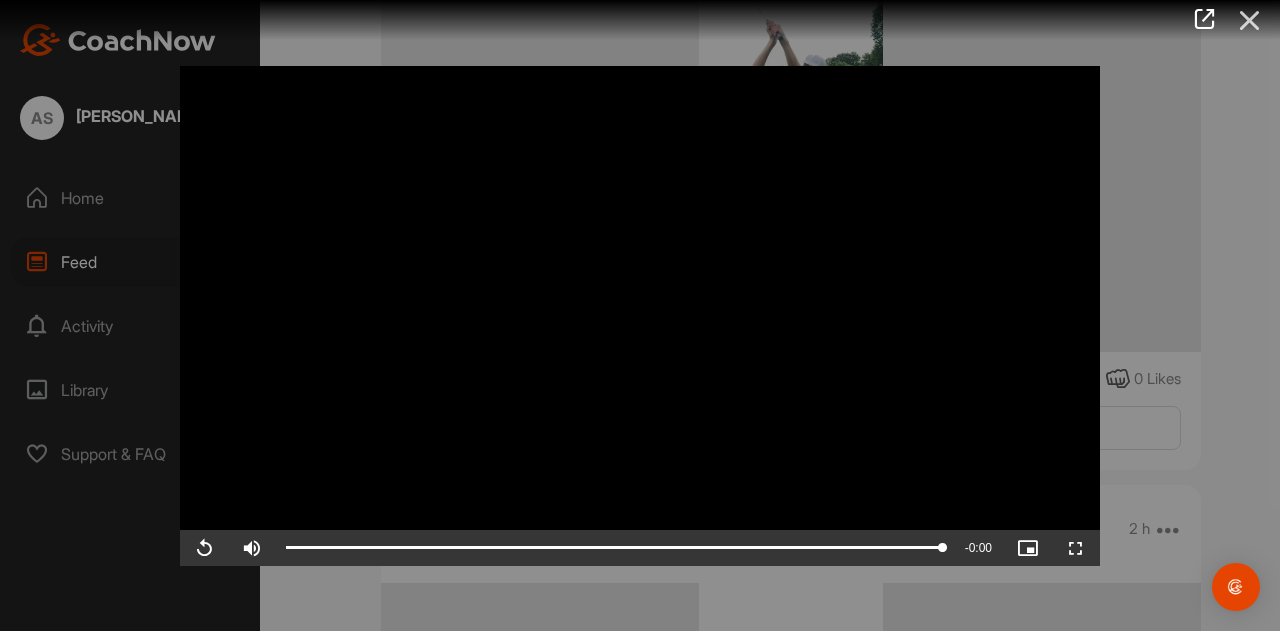 click at bounding box center (1250, 20) 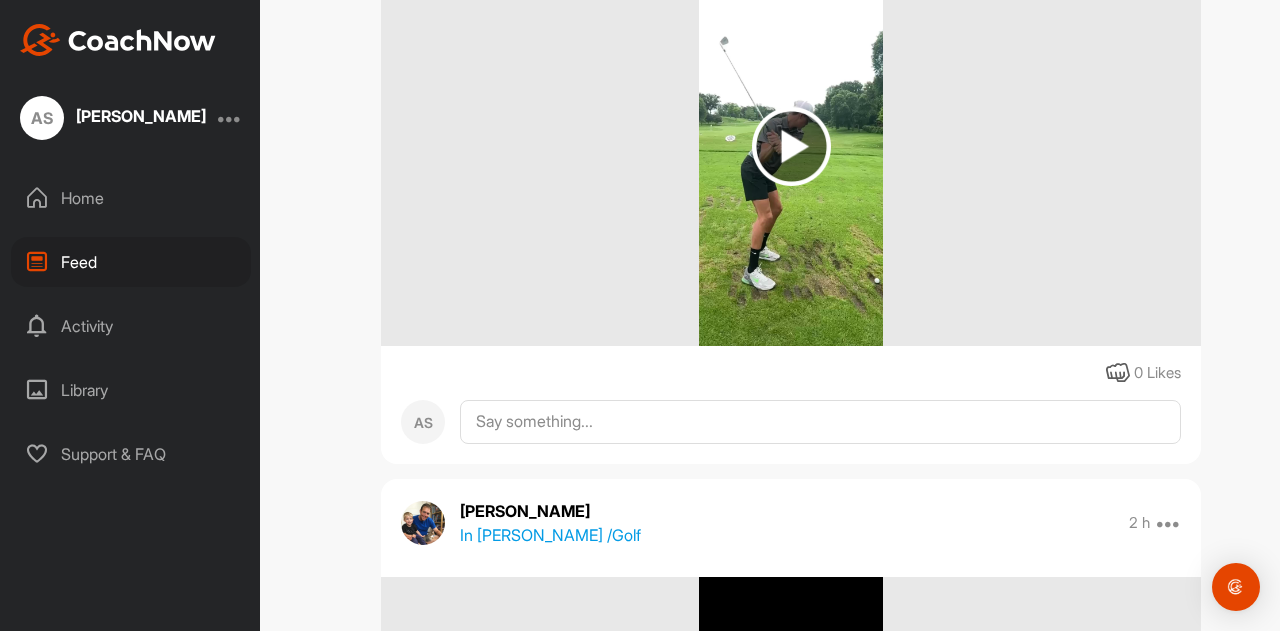 scroll, scrollTop: 4826, scrollLeft: 0, axis: vertical 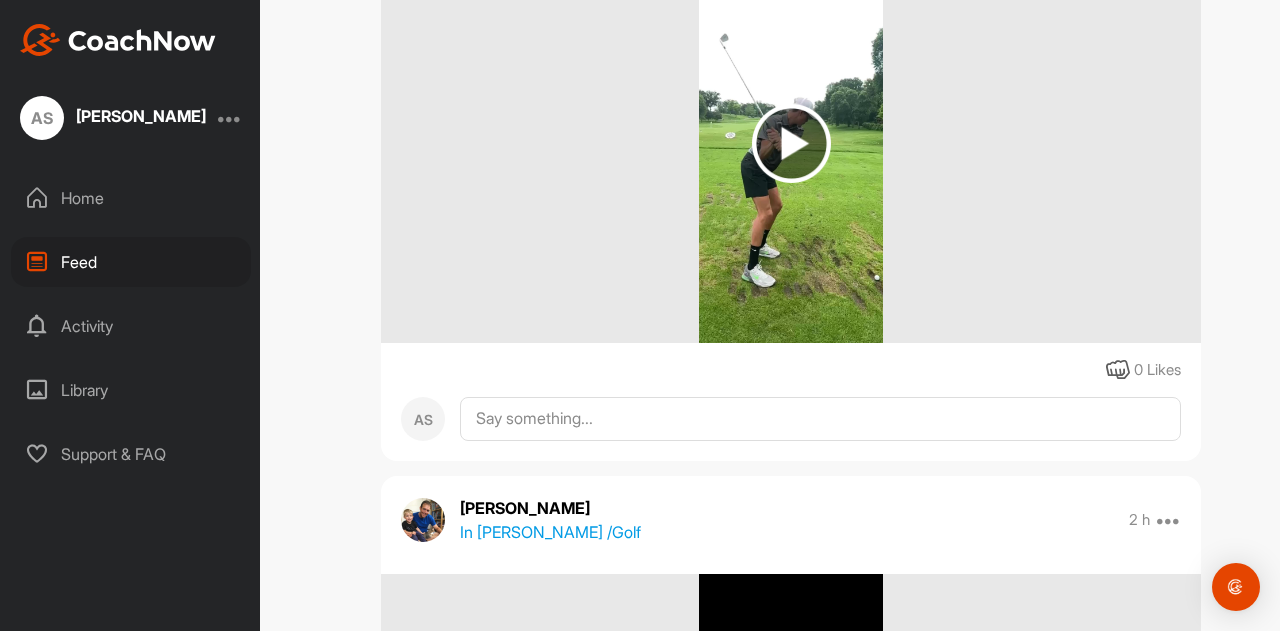 click at bounding box center (791, 143) 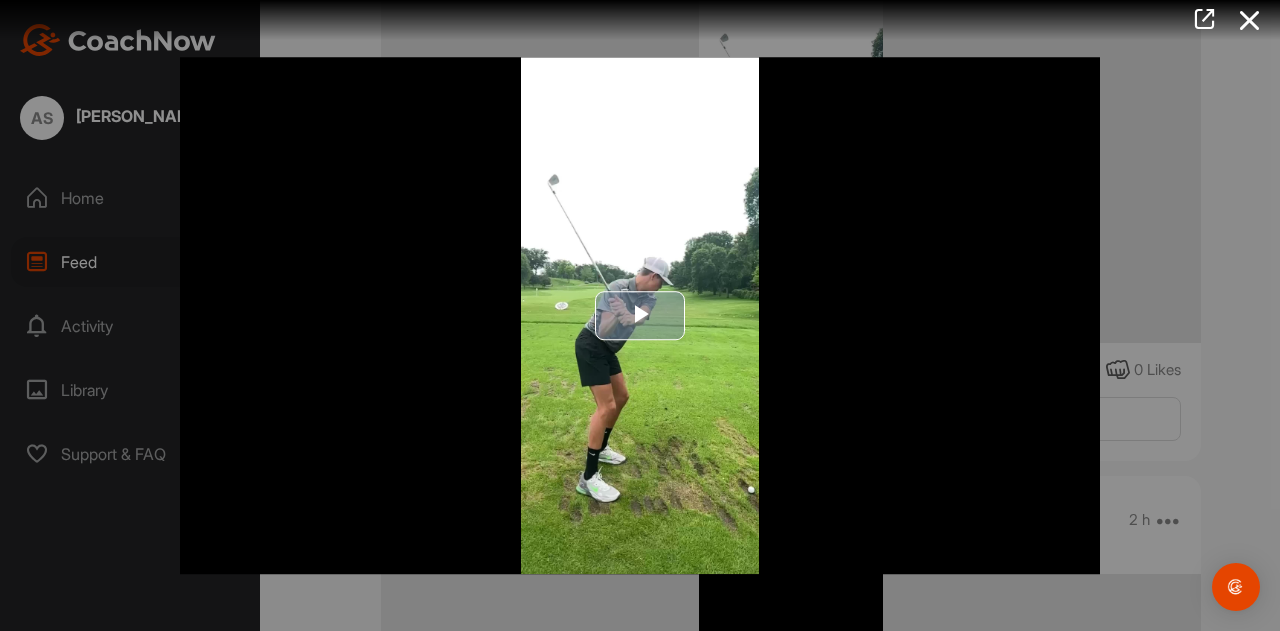 click at bounding box center [640, 316] 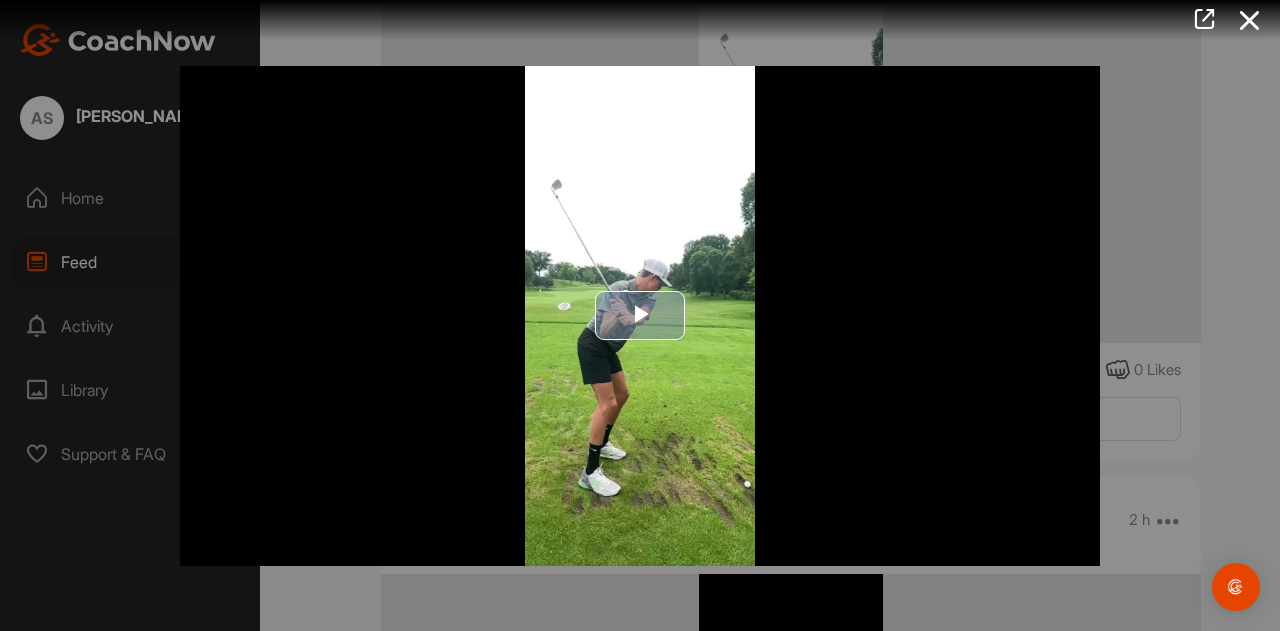 click at bounding box center (640, 316) 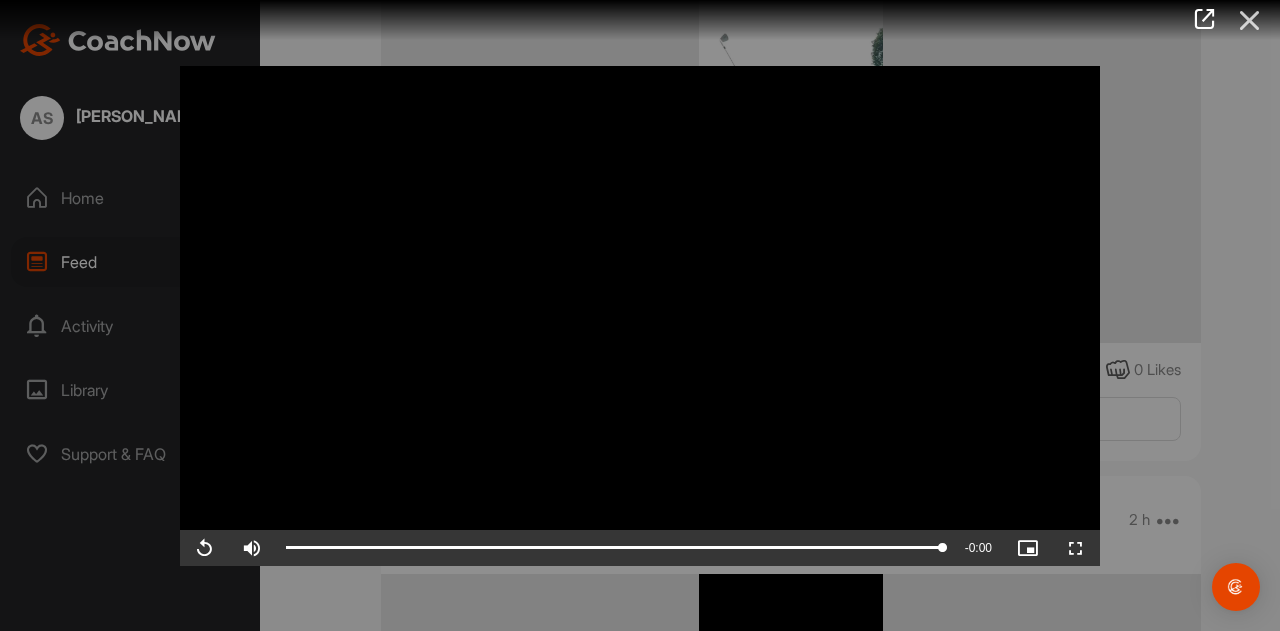 click at bounding box center [1250, 20] 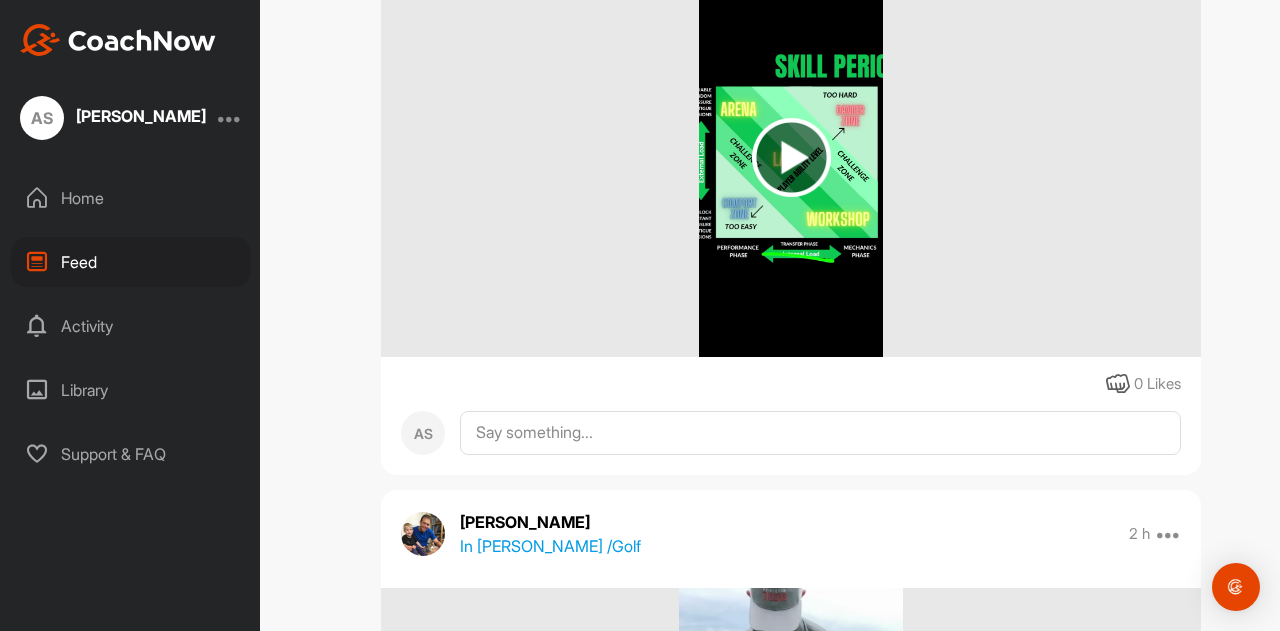 scroll, scrollTop: 5546, scrollLeft: 0, axis: vertical 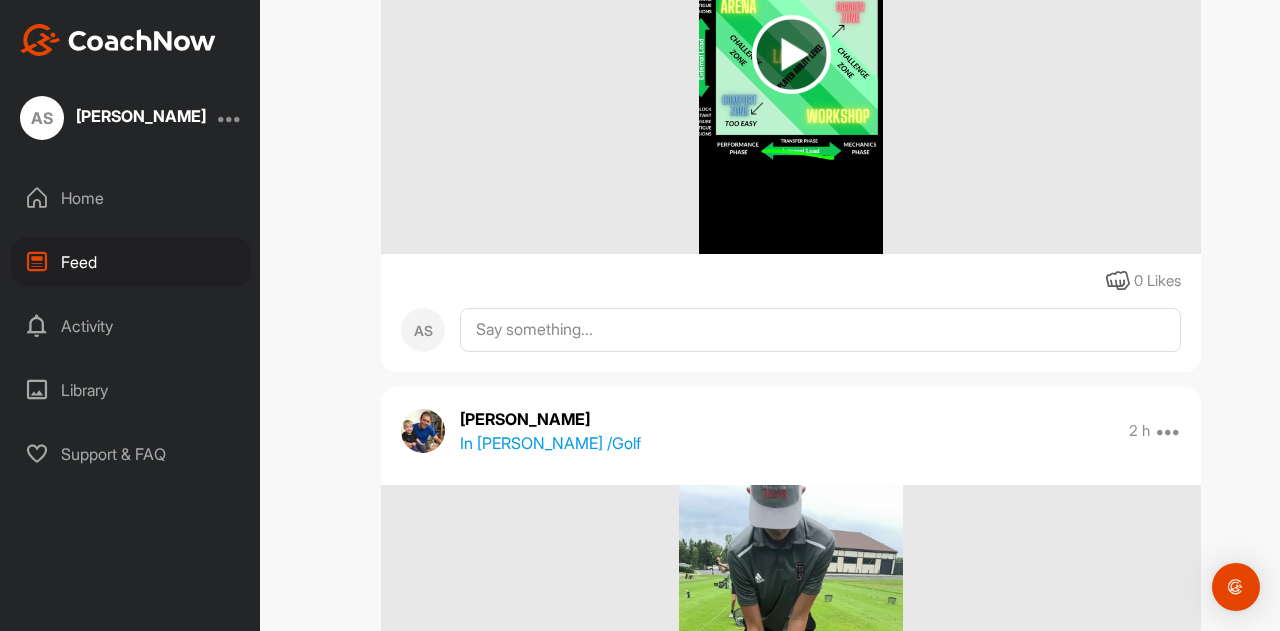 click at bounding box center (791, 54) 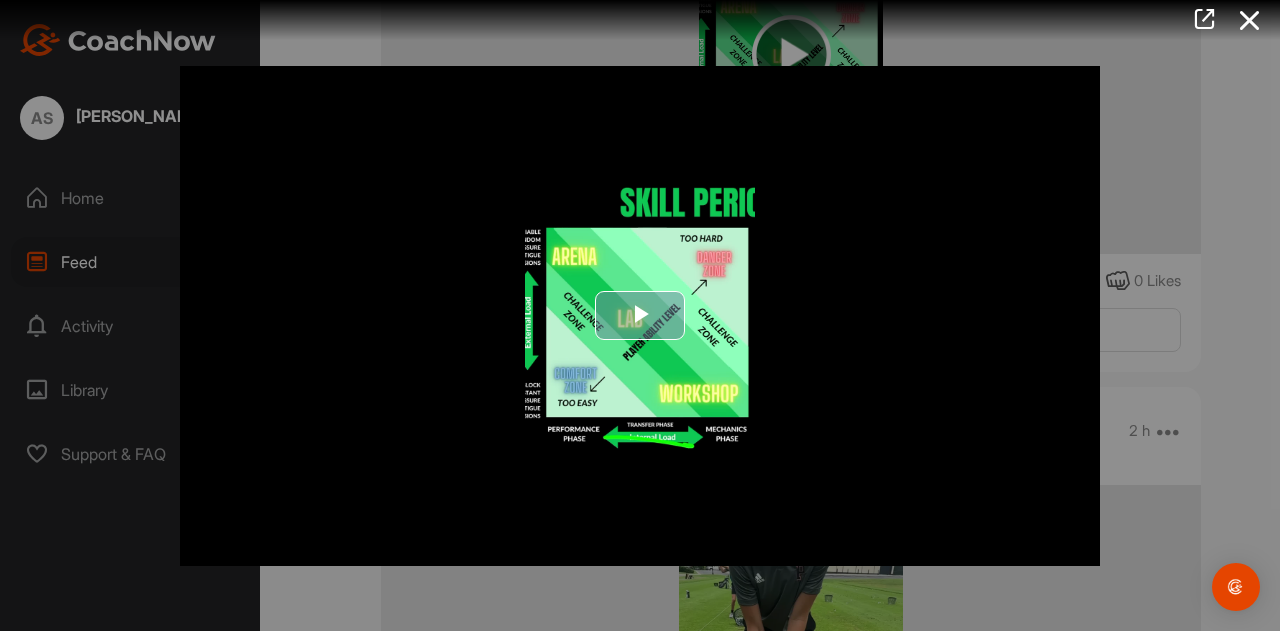 click at bounding box center (640, 316) 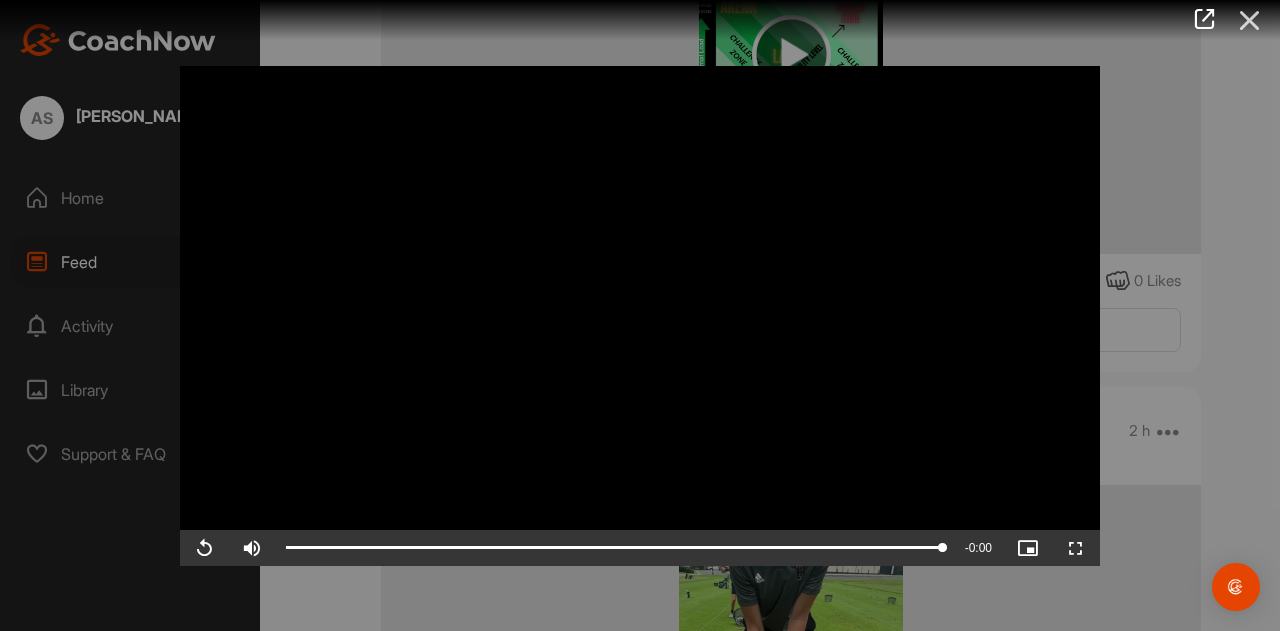 click at bounding box center [1250, 20] 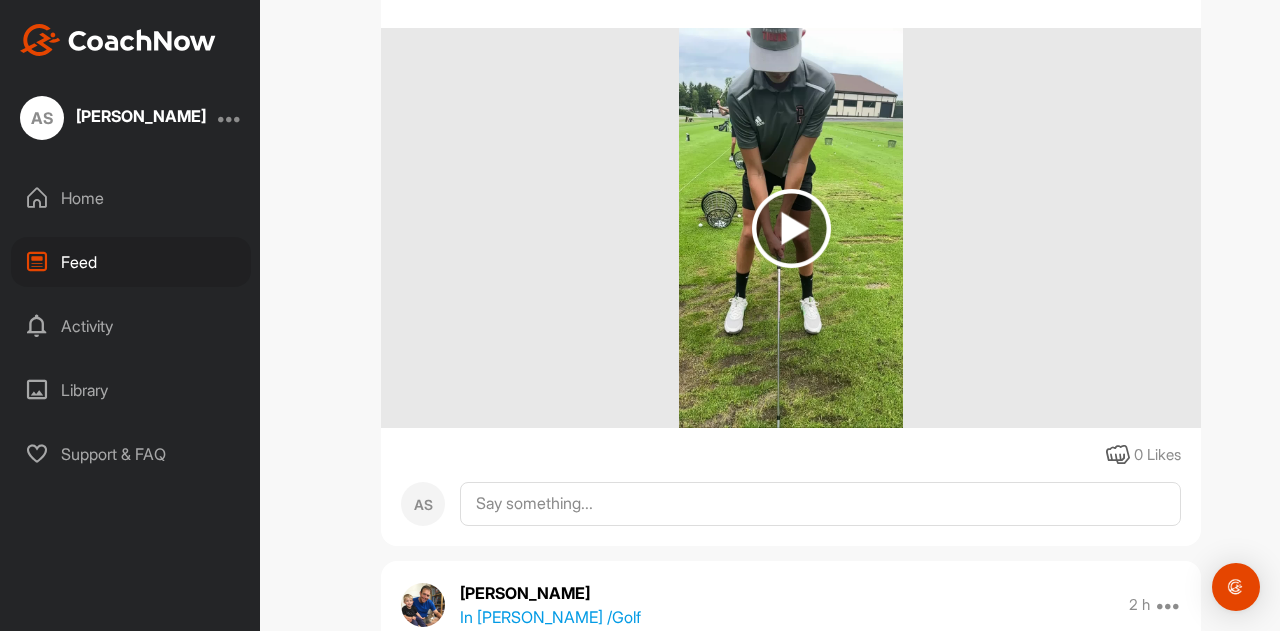 scroll, scrollTop: 6026, scrollLeft: 0, axis: vertical 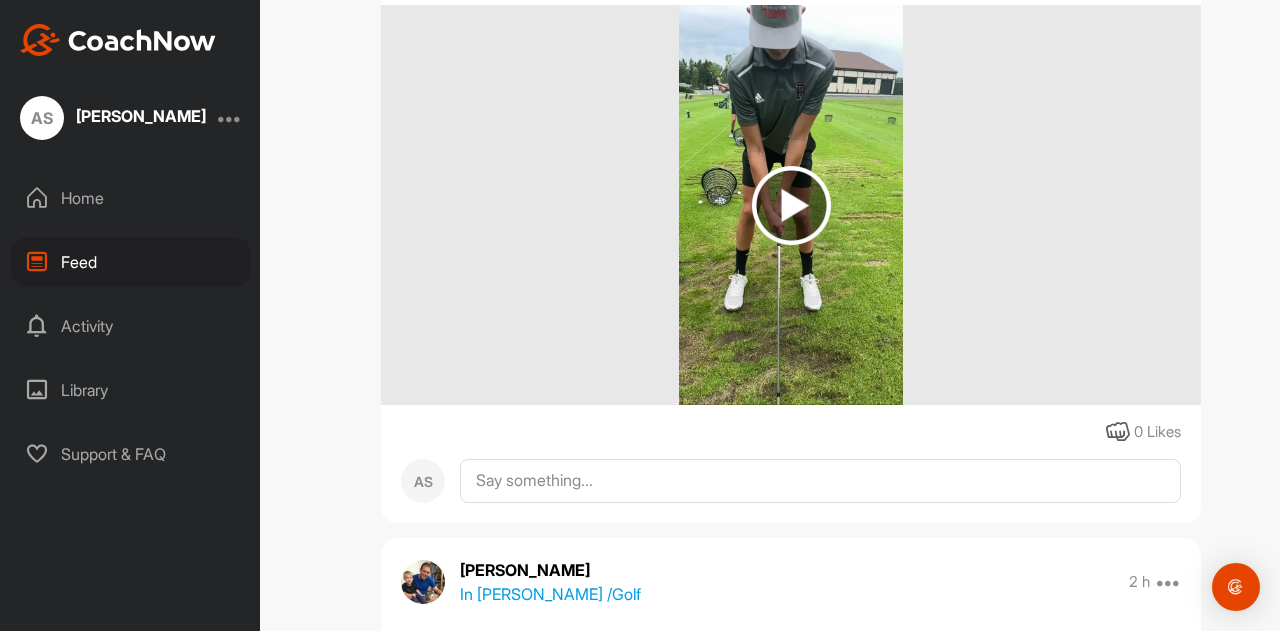 click at bounding box center [791, 205] 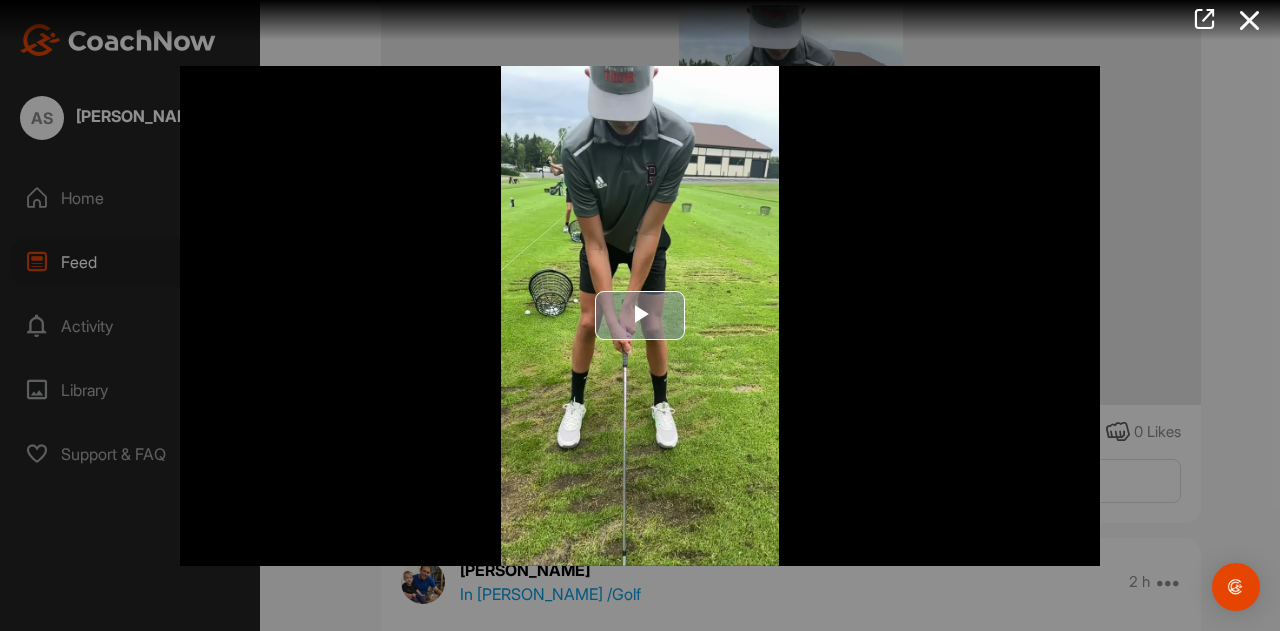 click at bounding box center [640, 316] 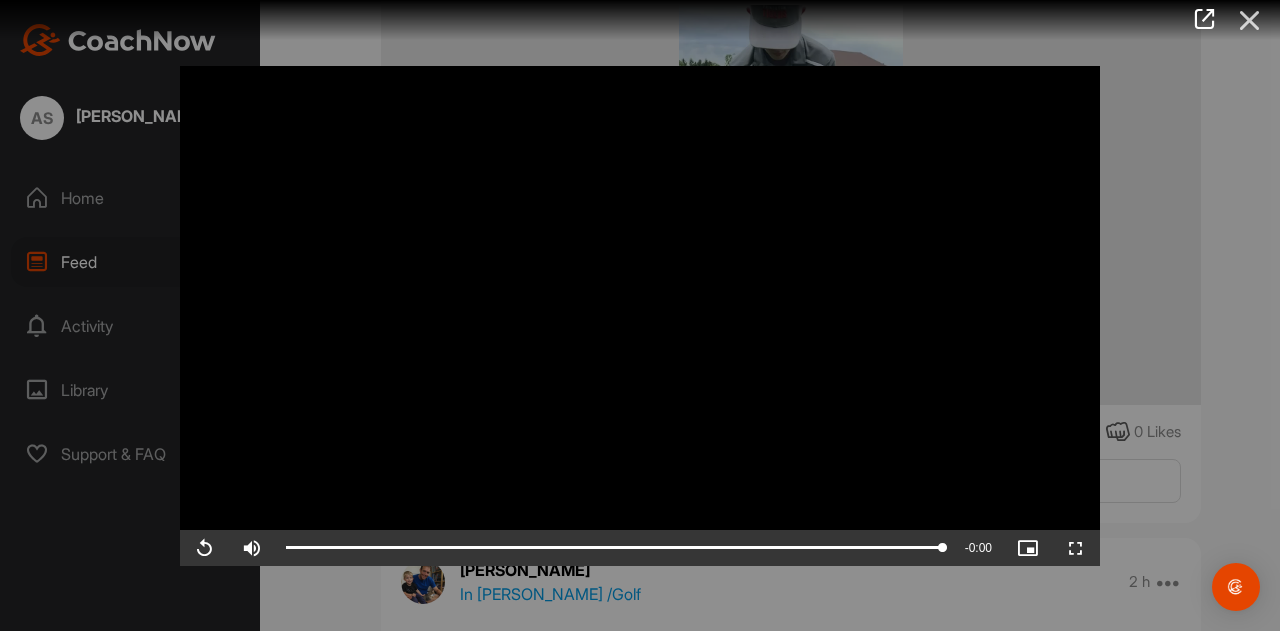 click at bounding box center [1250, 20] 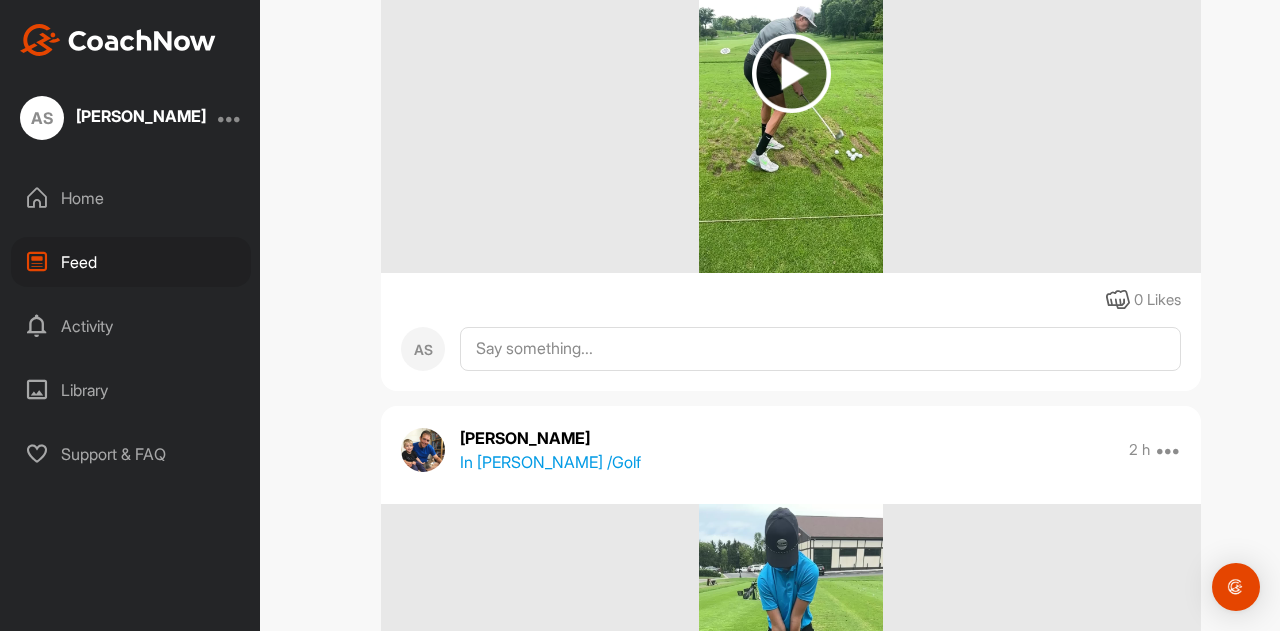 scroll, scrollTop: 6645, scrollLeft: 0, axis: vertical 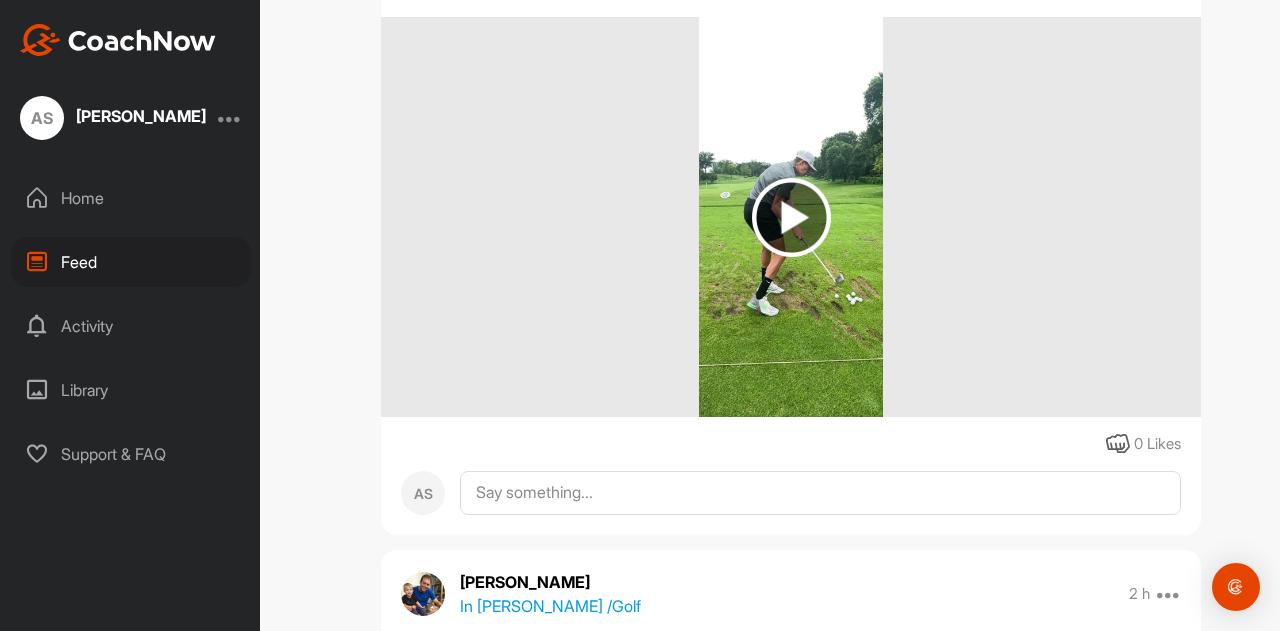 click at bounding box center (791, 217) 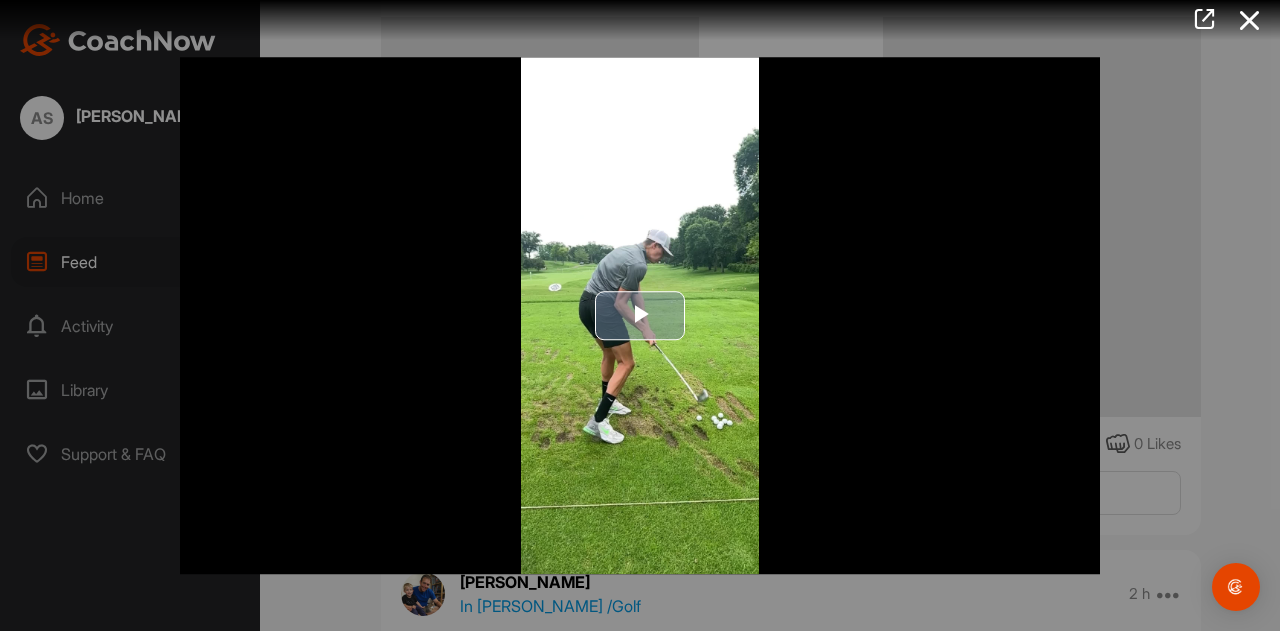 click at bounding box center (640, 316) 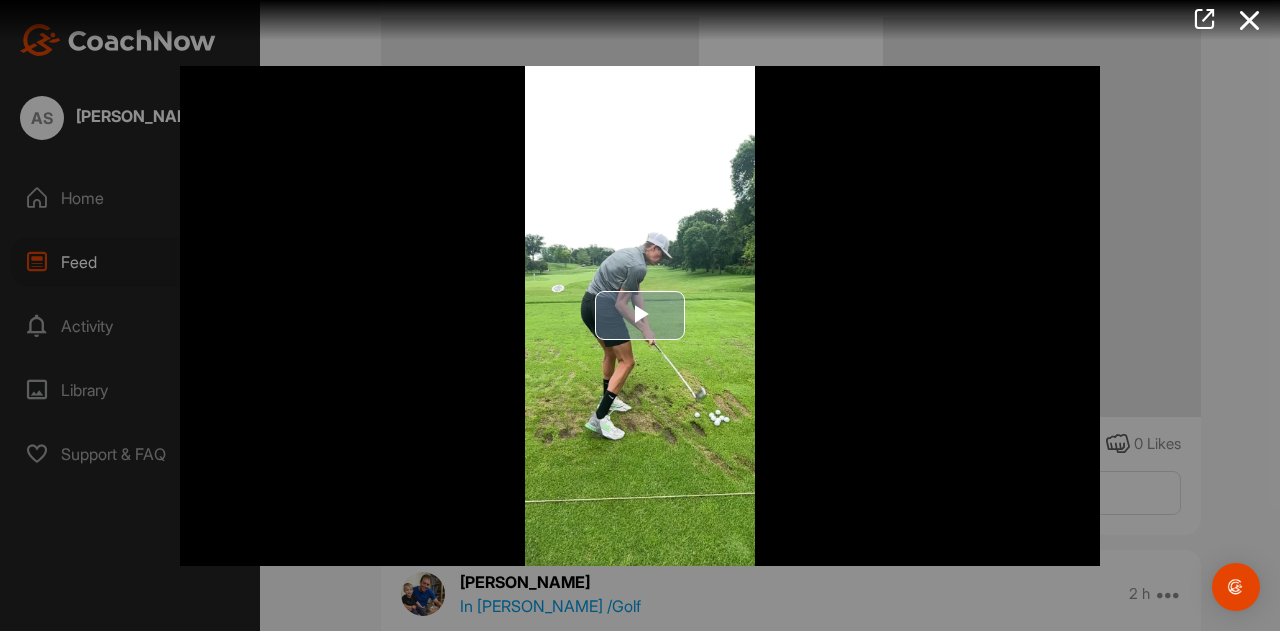 click at bounding box center (640, 316) 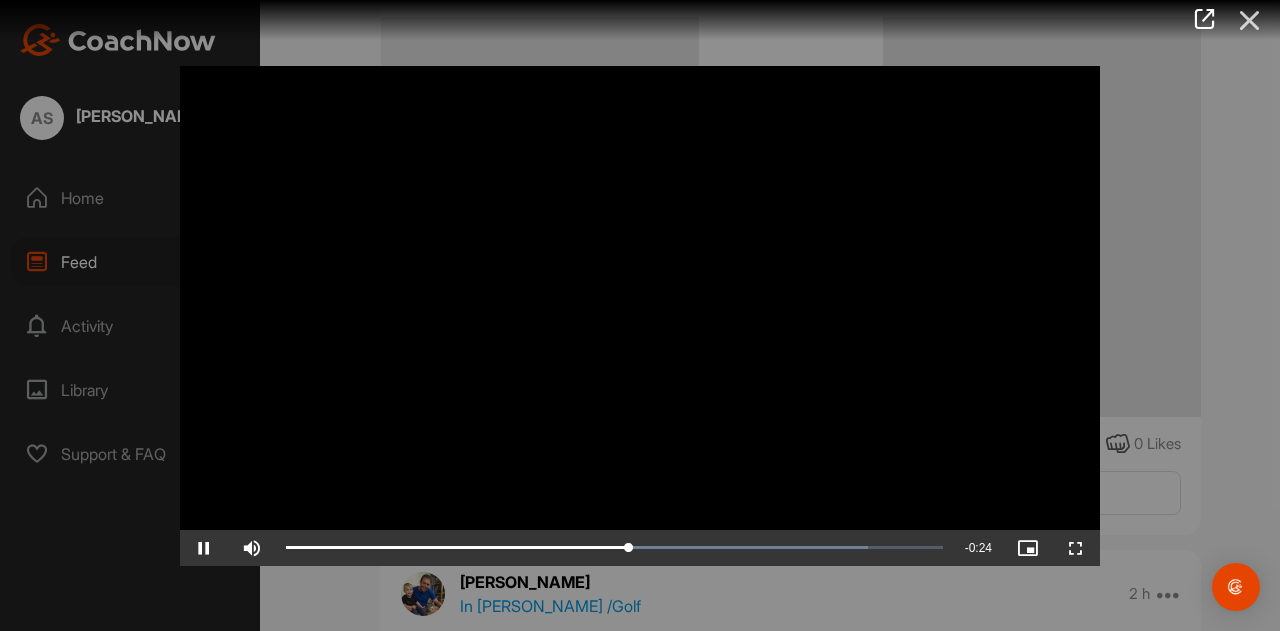 click at bounding box center (1250, 20) 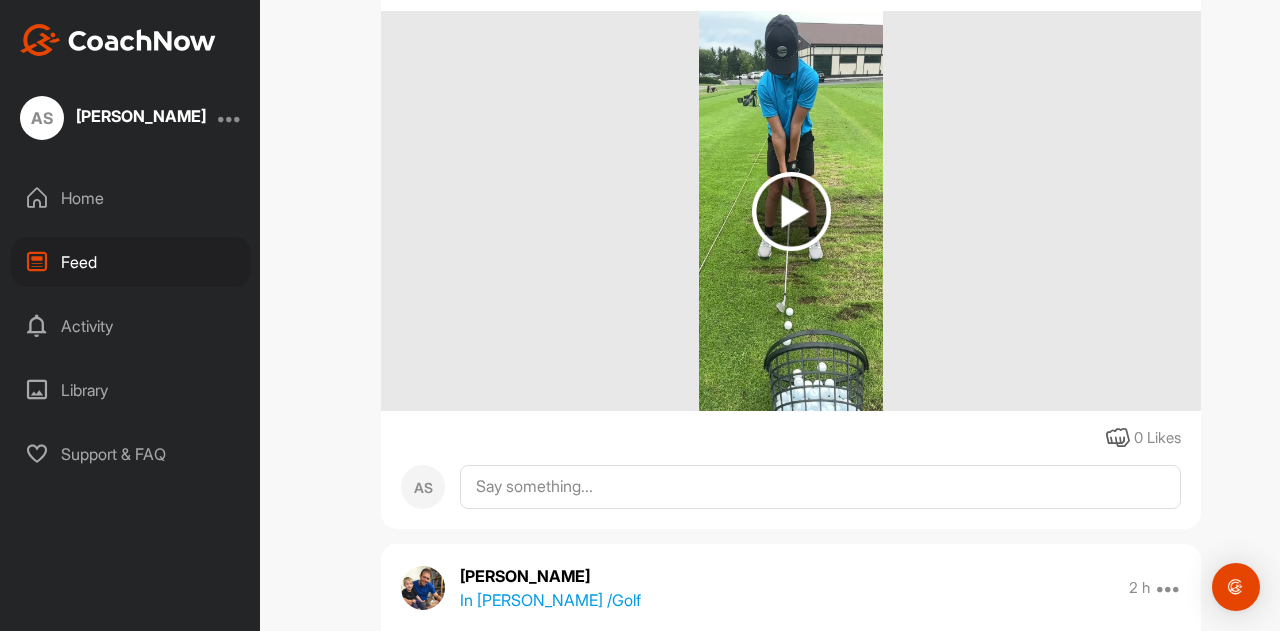 scroll, scrollTop: 7285, scrollLeft: 0, axis: vertical 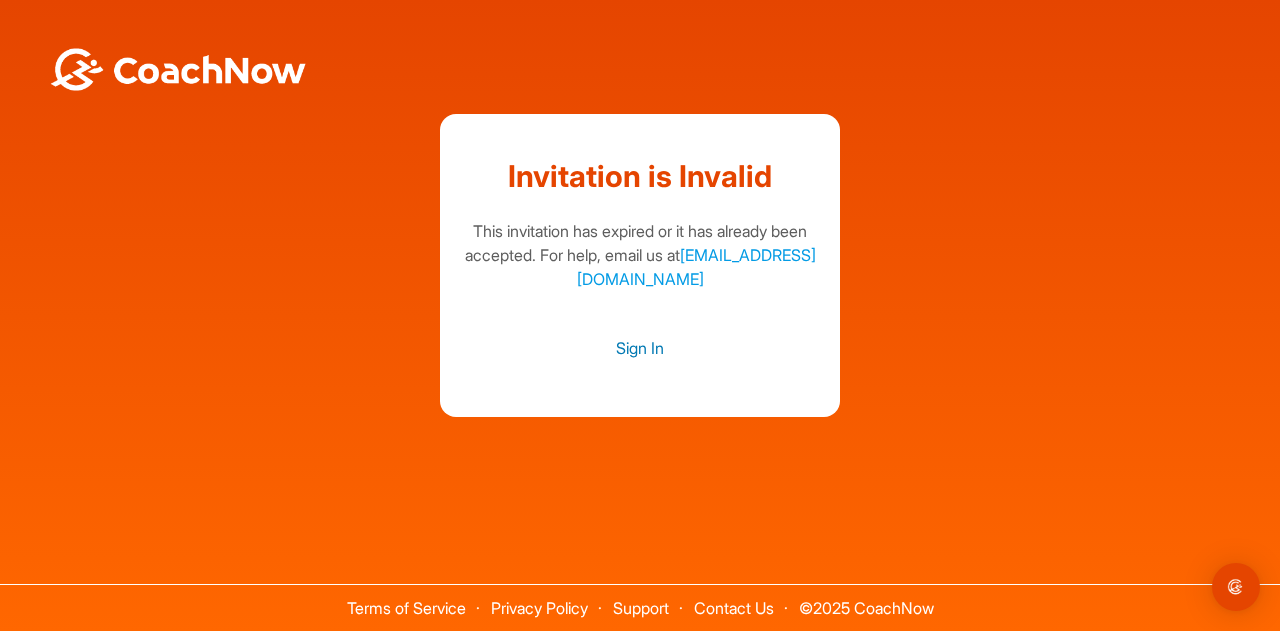 click on "Sign In" at bounding box center (640, 348) 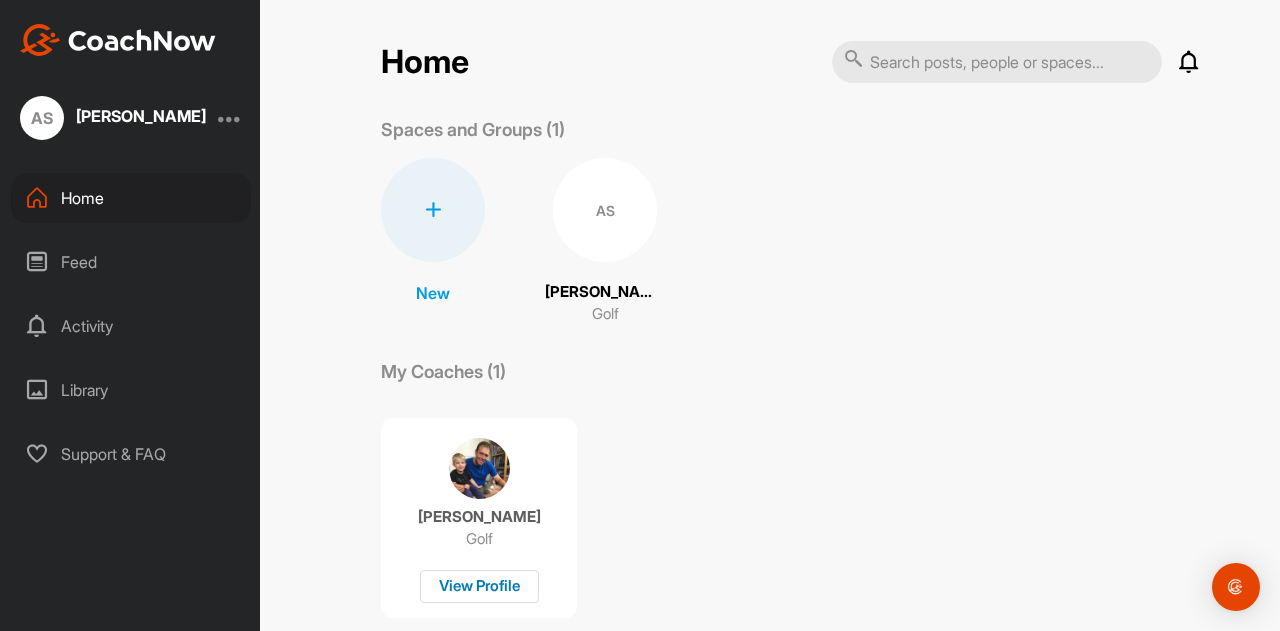click on "View Profile" at bounding box center [479, 586] 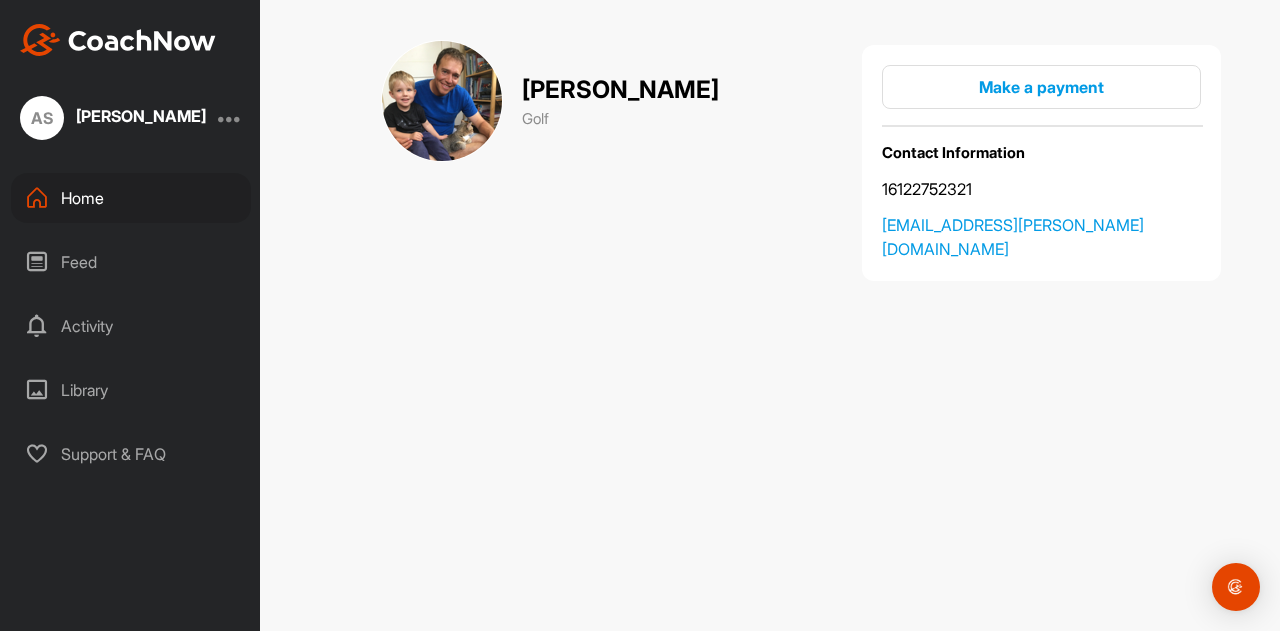 click on "Home" at bounding box center [131, 198] 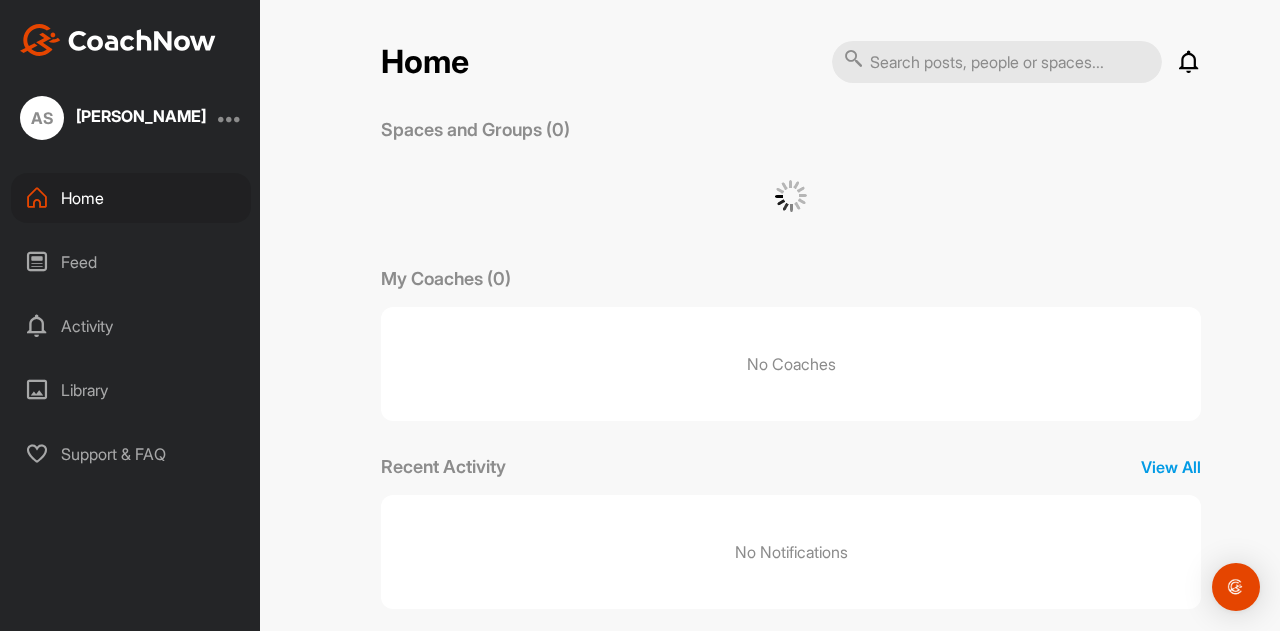 scroll, scrollTop: 0, scrollLeft: 0, axis: both 